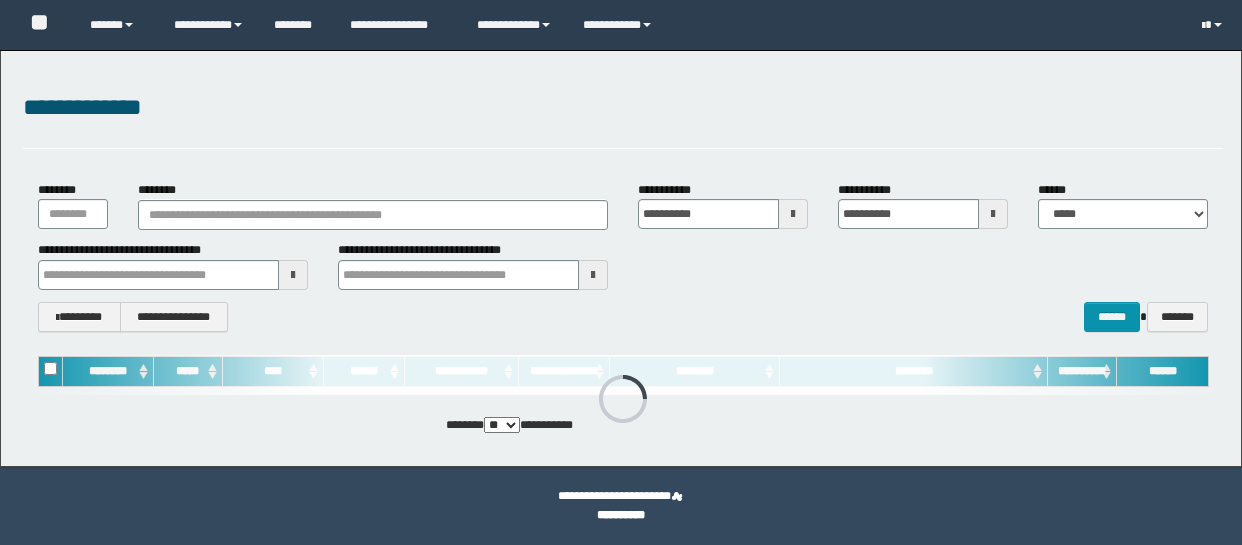 scroll, scrollTop: 0, scrollLeft: 0, axis: both 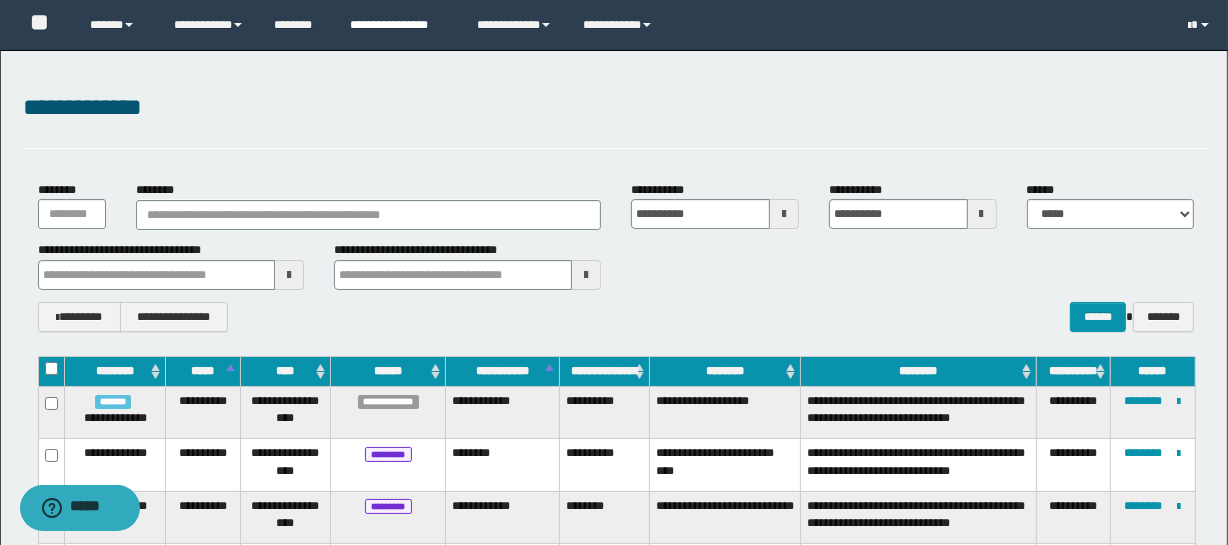 click on "**********" at bounding box center (398, 25) 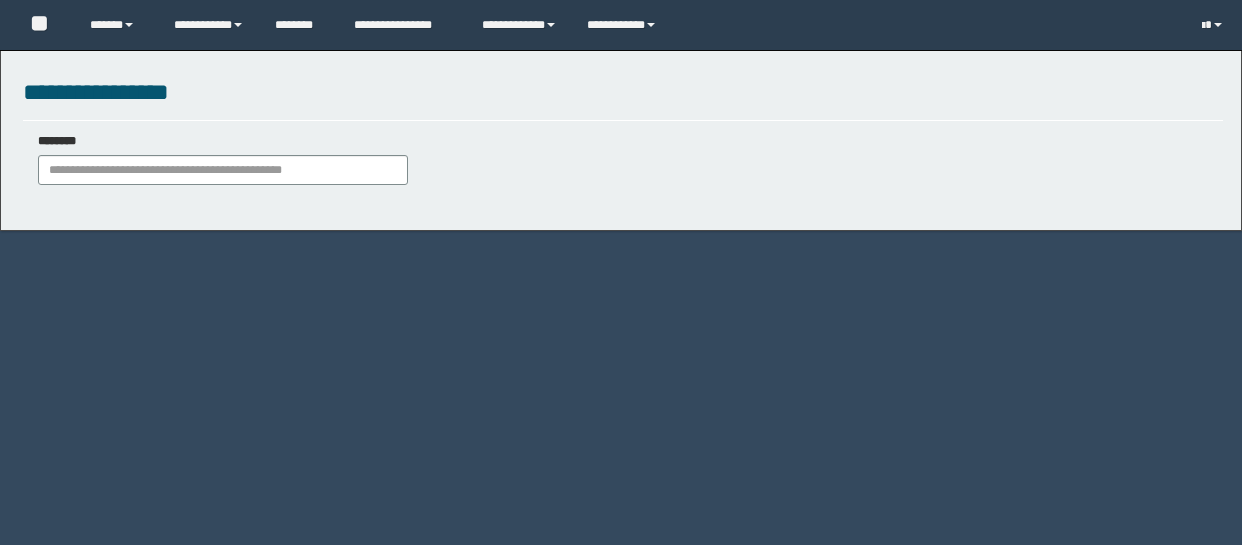 scroll, scrollTop: 0, scrollLeft: 0, axis: both 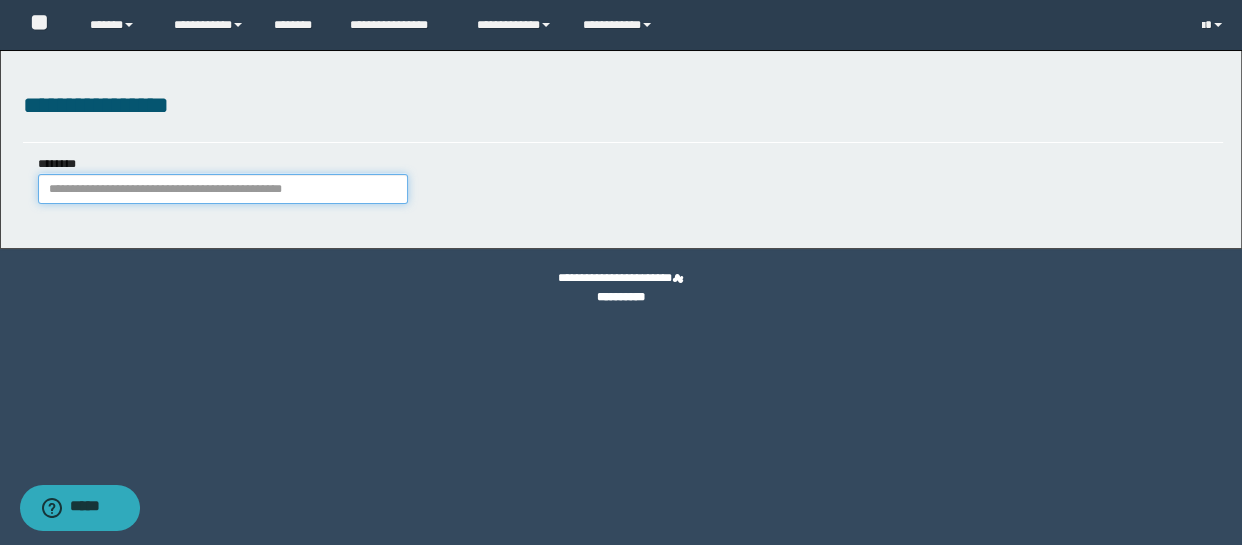 click on "********" at bounding box center [223, 189] 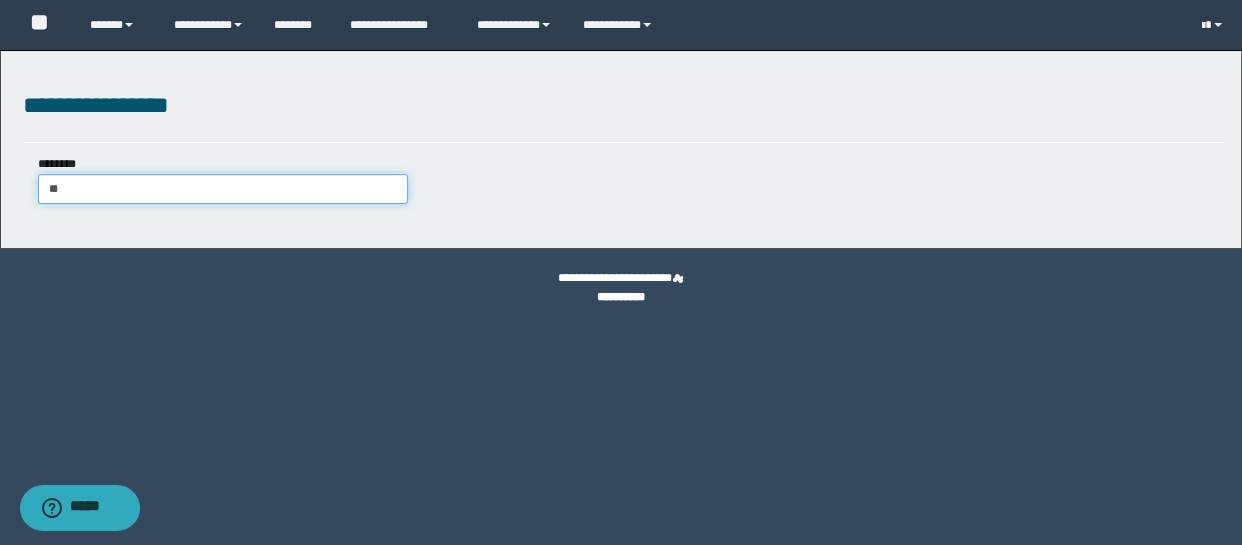 type on "***" 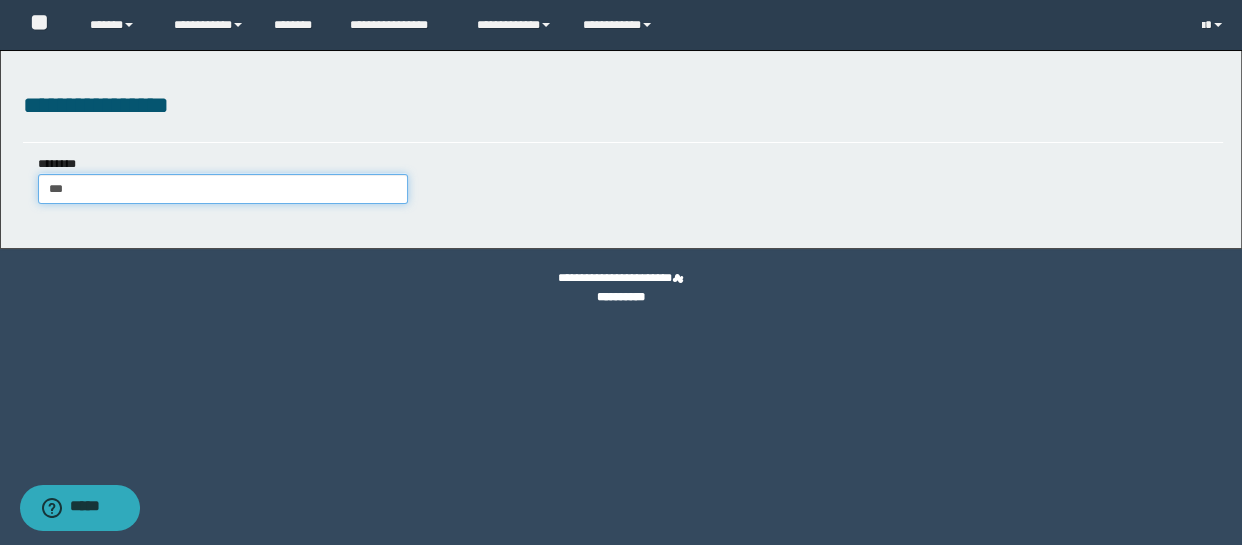 type on "***" 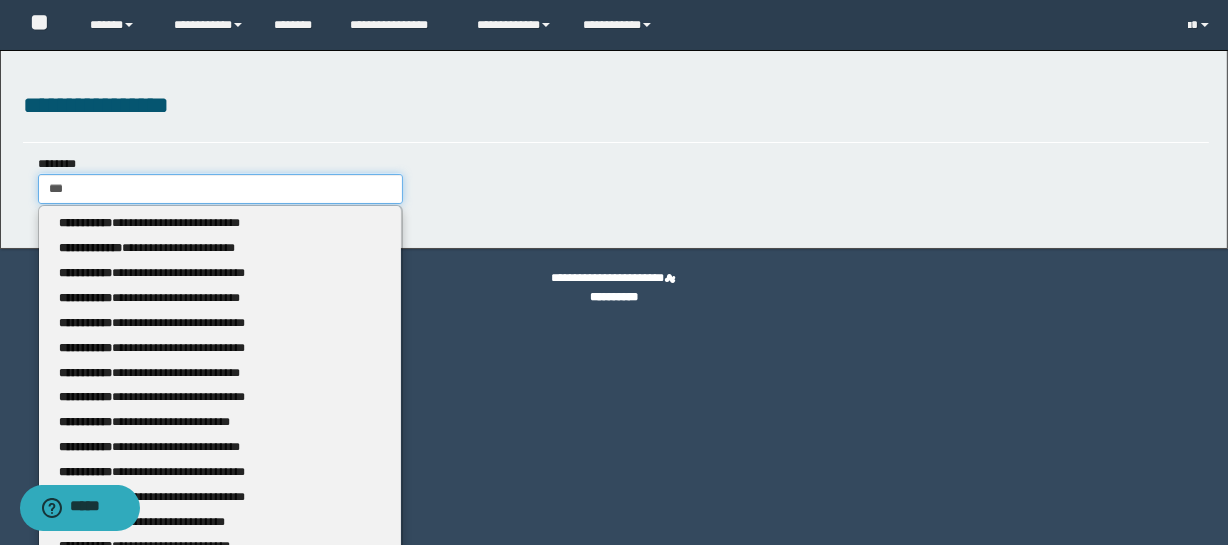 type 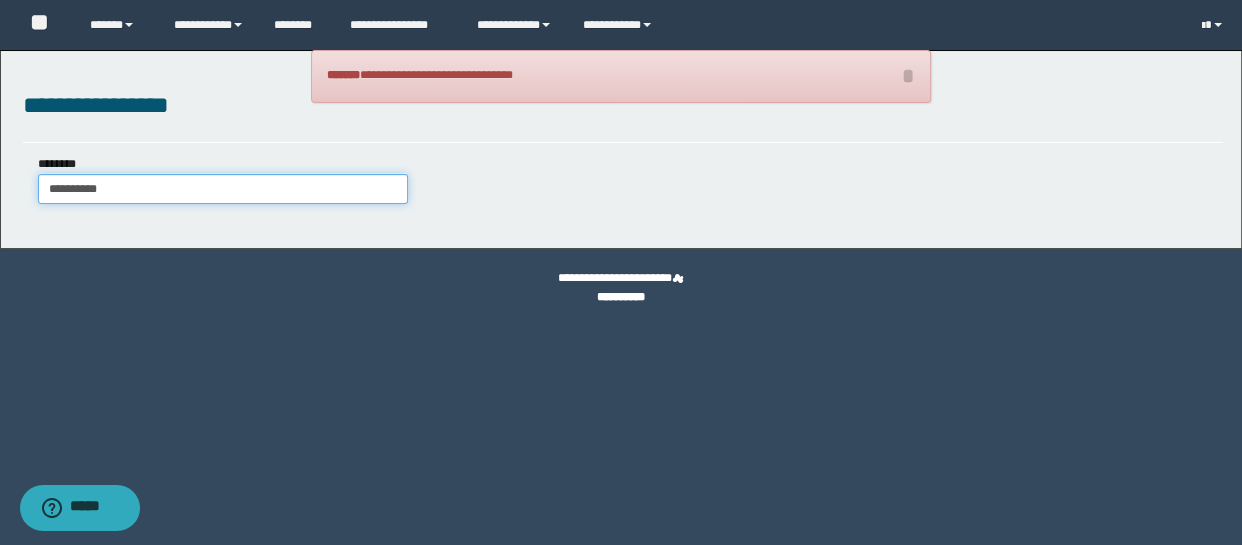 type on "**********" 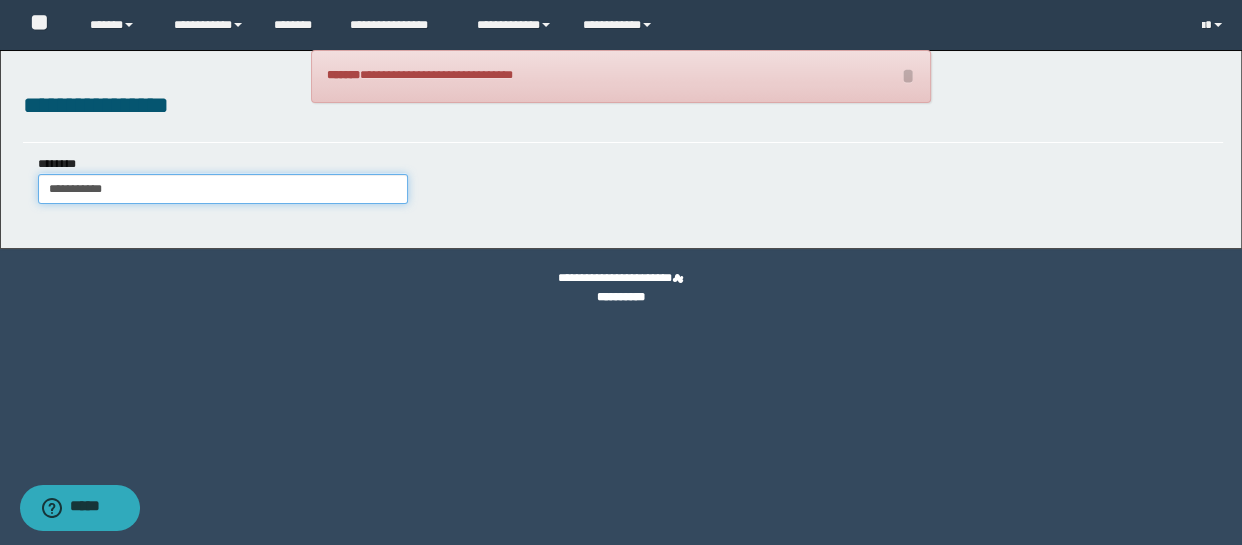 type on "**********" 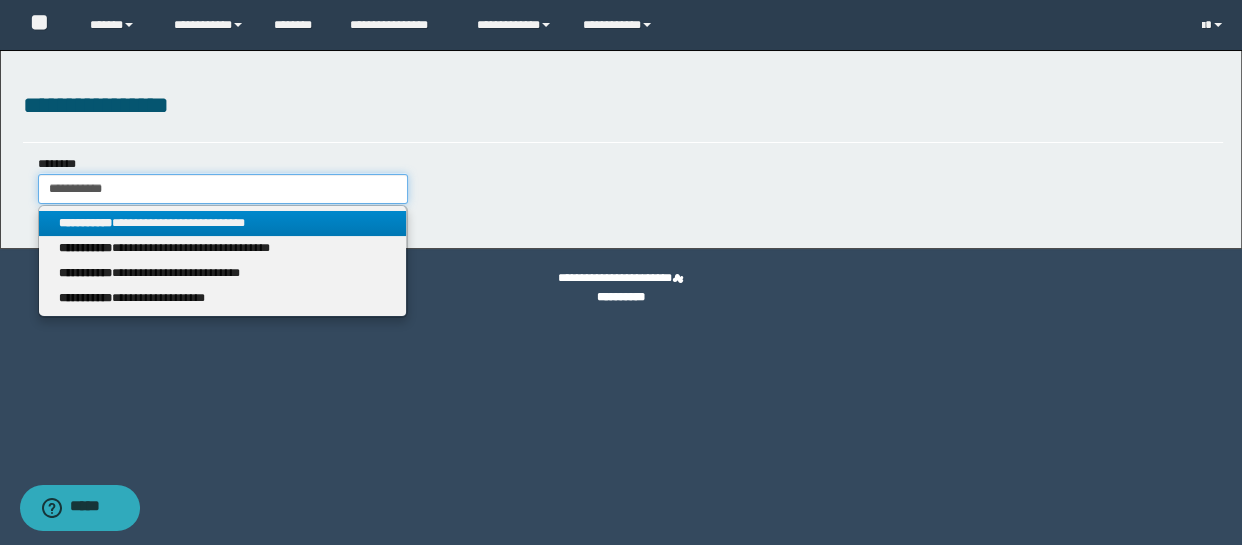type on "**********" 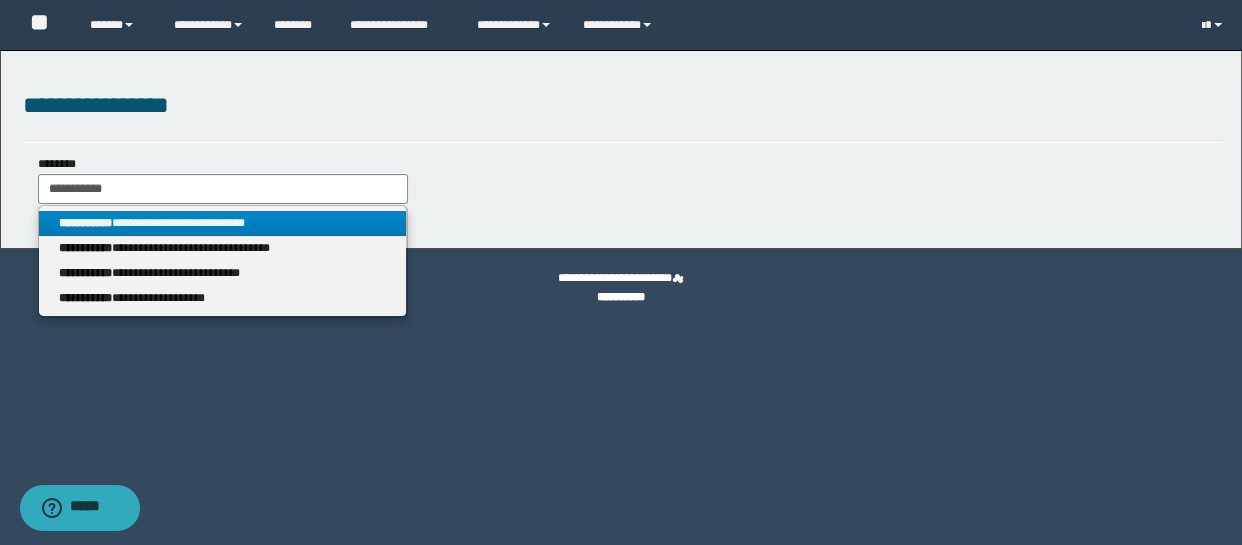 click on "**********" at bounding box center [222, 223] 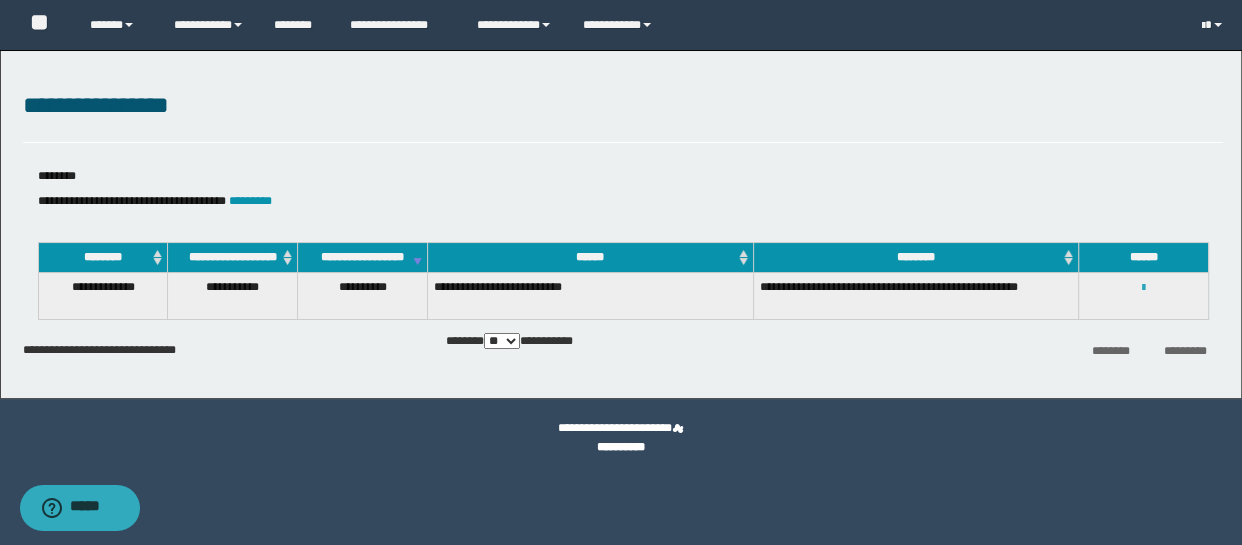 click at bounding box center (1143, 288) 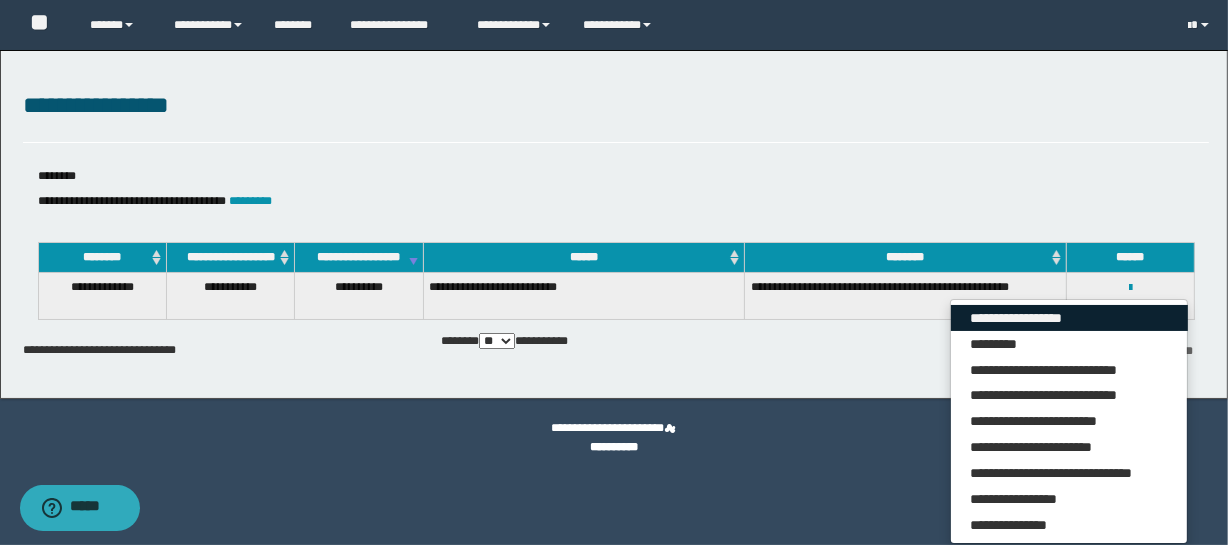 click on "**********" at bounding box center (1069, 318) 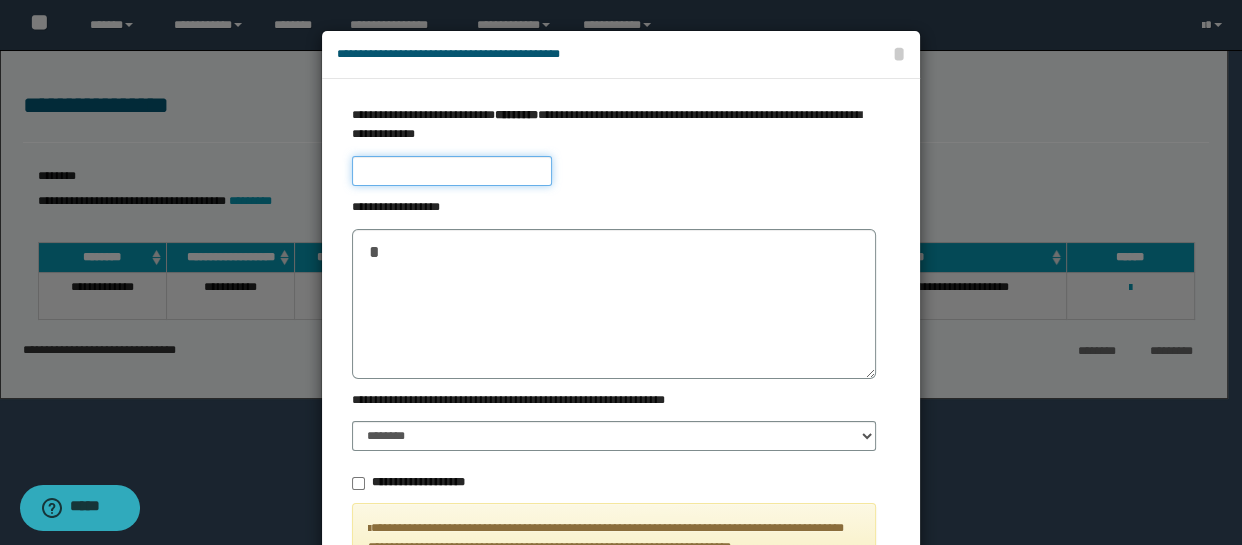 click at bounding box center [452, 171] 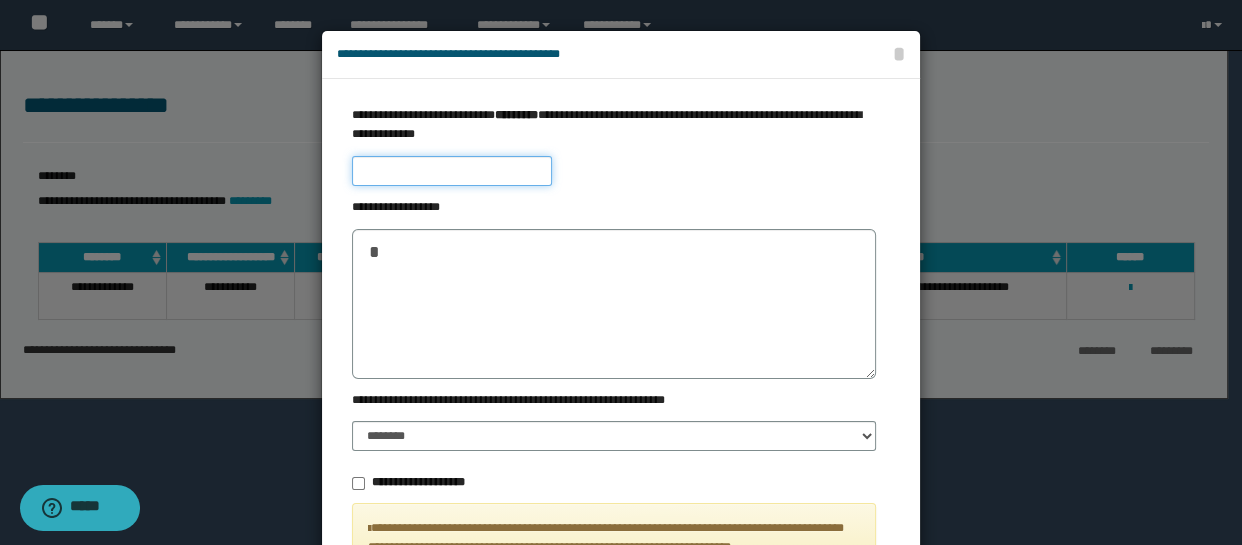 type on "*********" 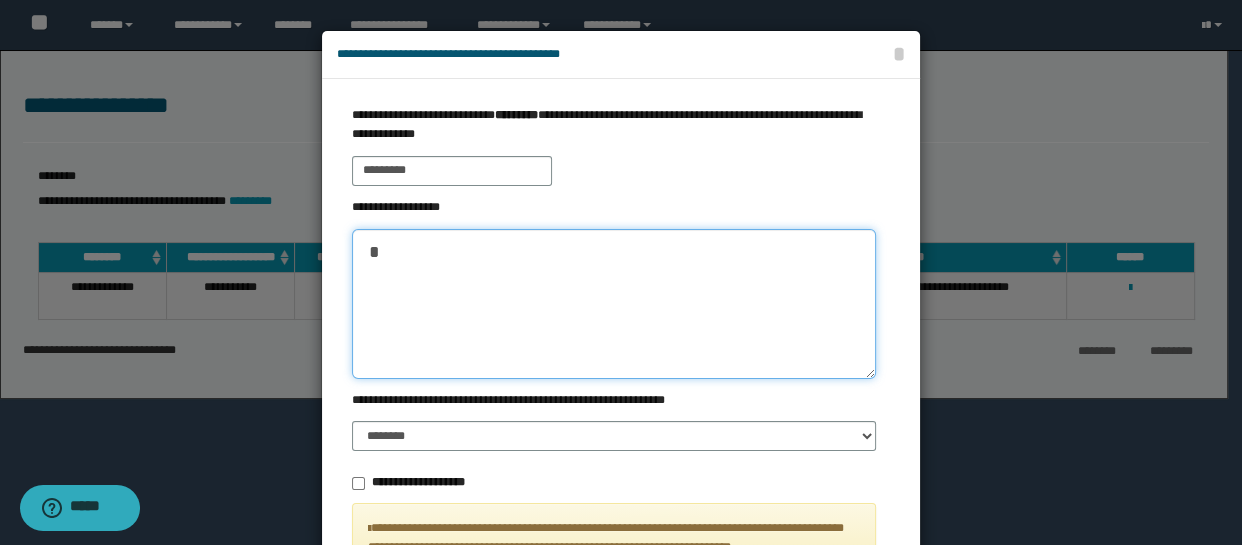 click at bounding box center [614, 304] 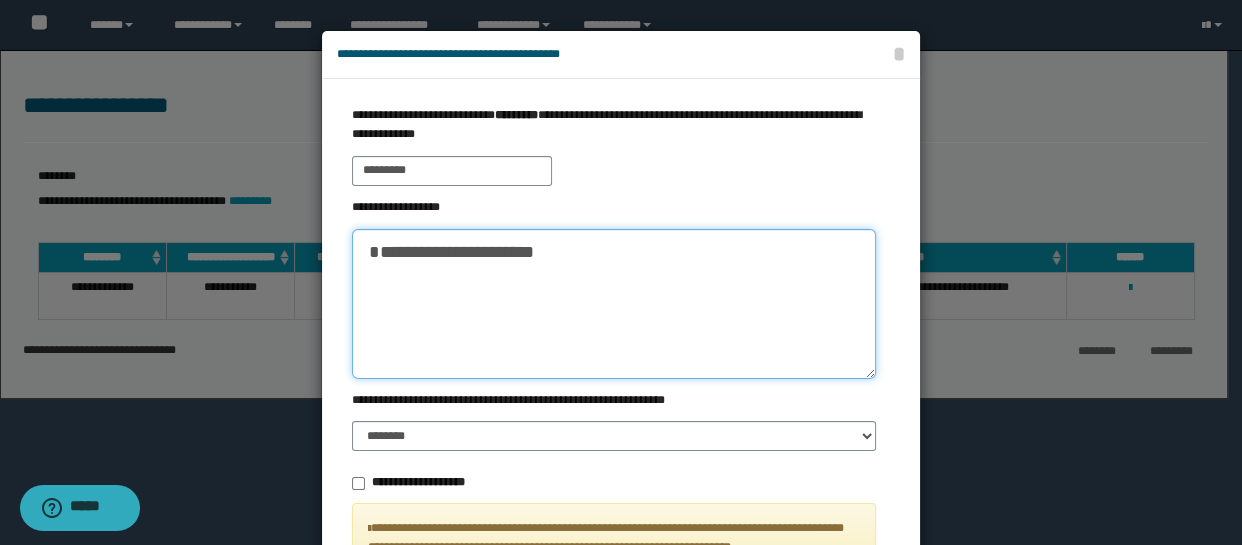 type on "**********" 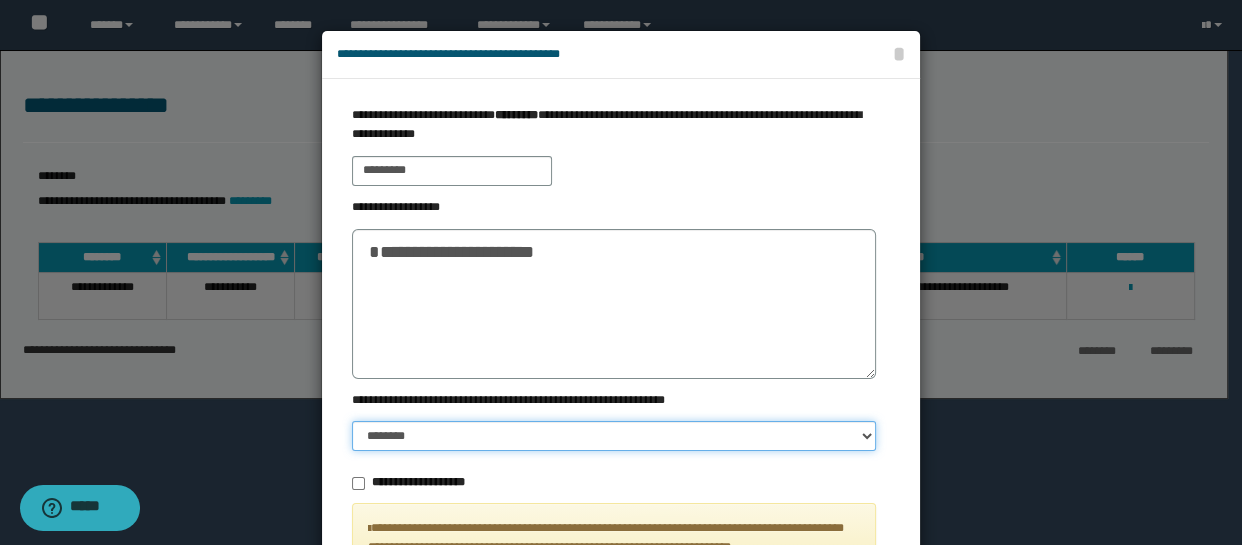 click on "********
******" at bounding box center [614, 436] 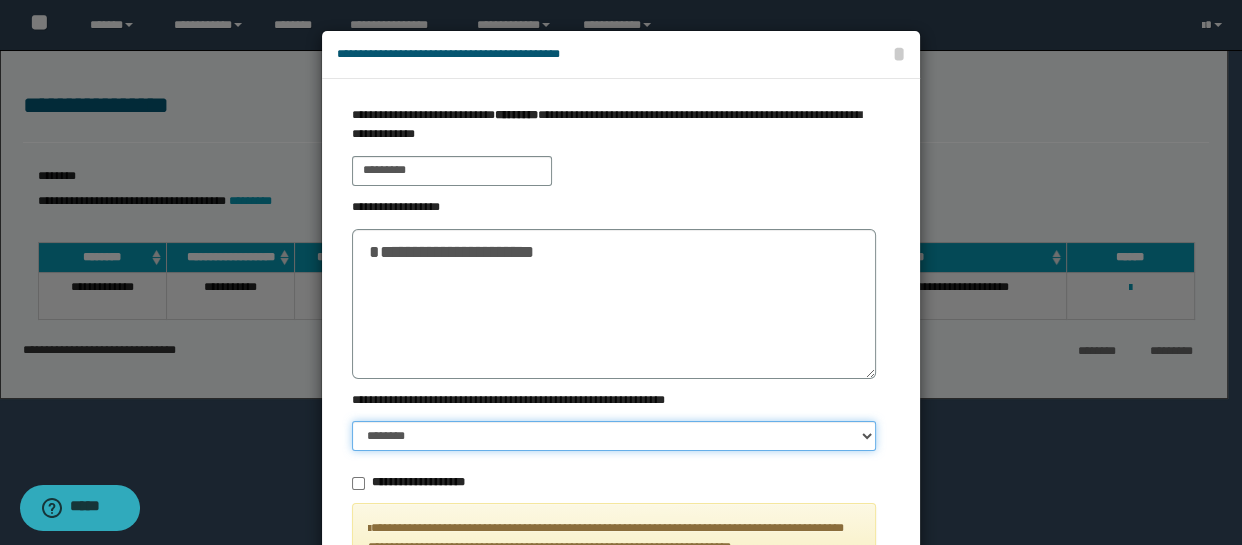select on "**" 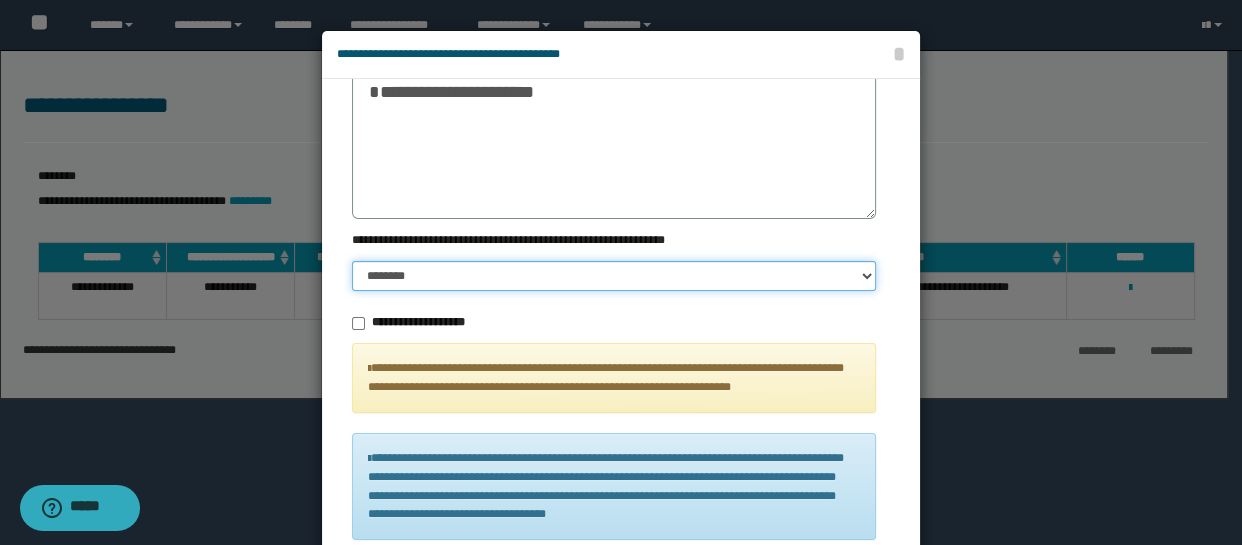 scroll, scrollTop: 188, scrollLeft: 0, axis: vertical 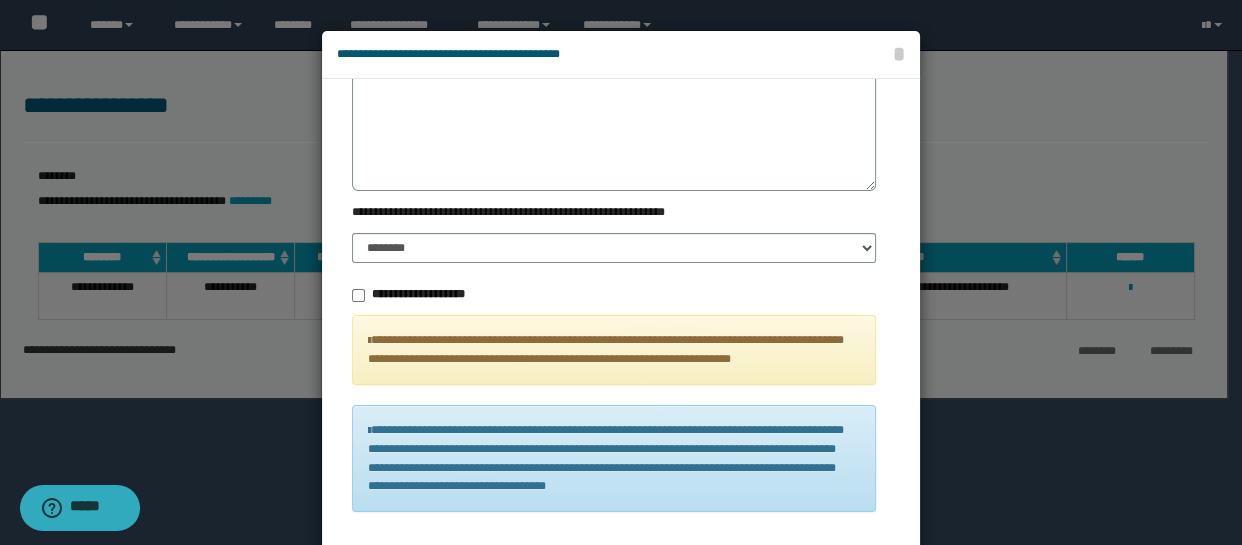 click on "**********" at bounding box center [614, 458] 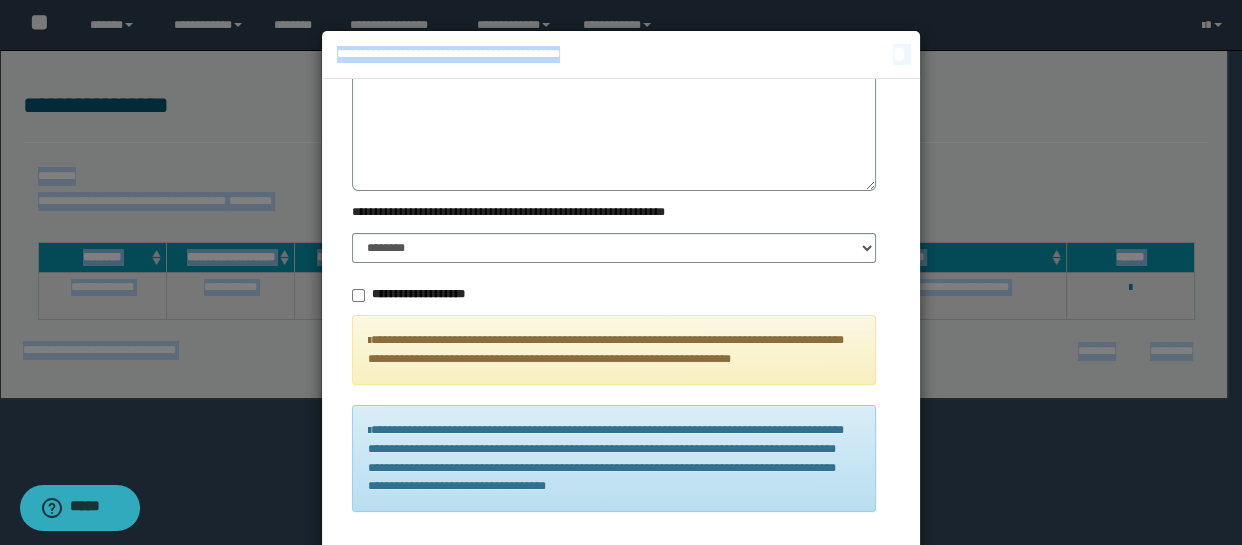 drag, startPoint x: 743, startPoint y: 49, endPoint x: 729, endPoint y: -17, distance: 67.46851 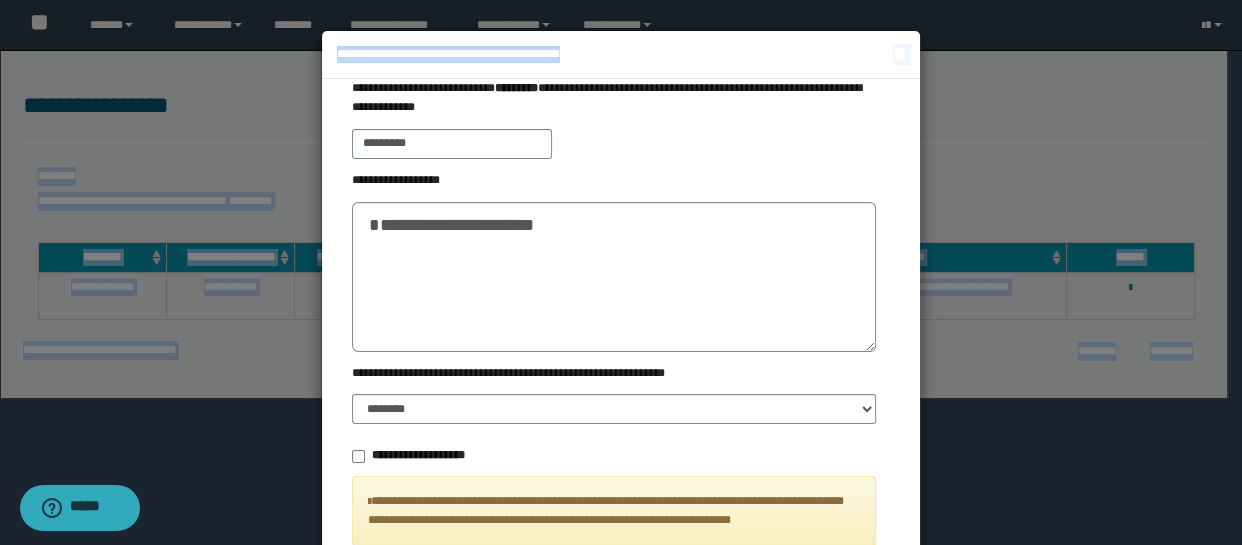 scroll, scrollTop: 0, scrollLeft: 0, axis: both 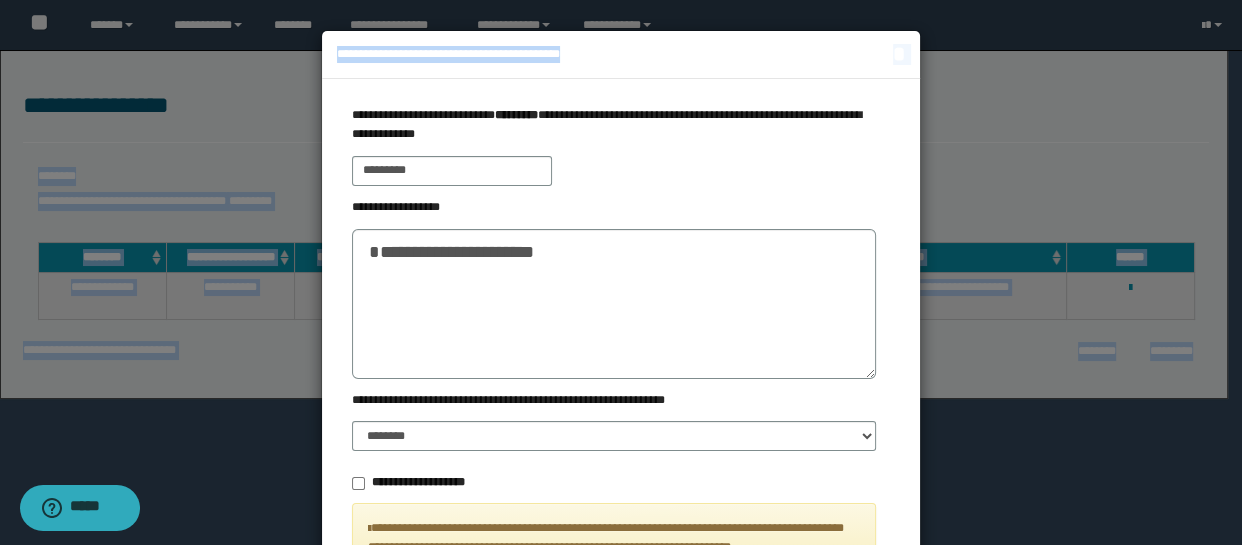 click on "**********" at bounding box center [621, 54] 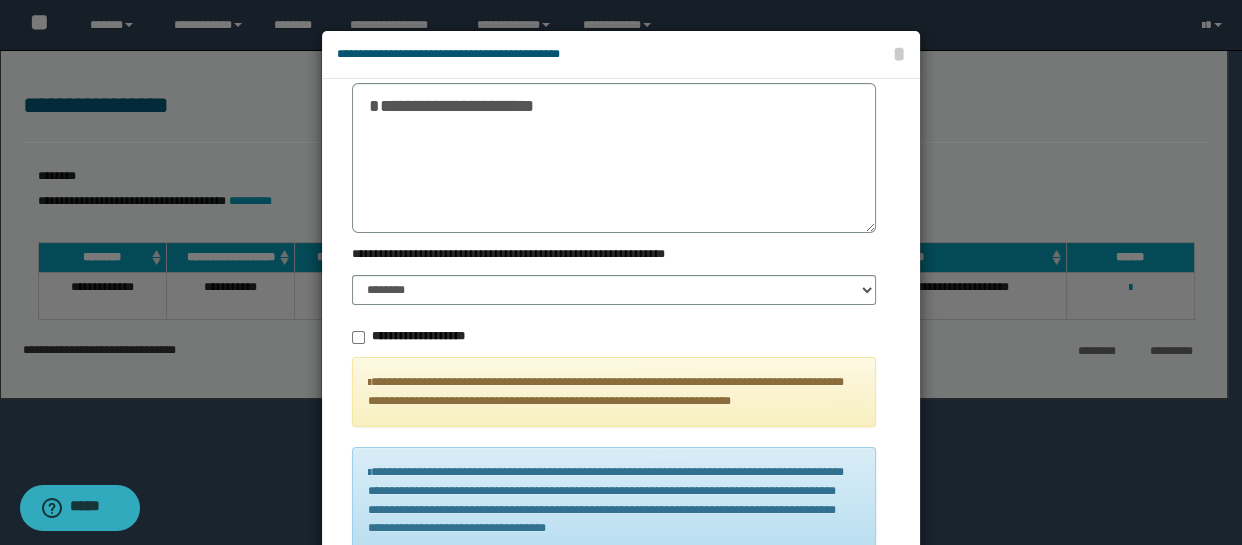 scroll, scrollTop: 188, scrollLeft: 0, axis: vertical 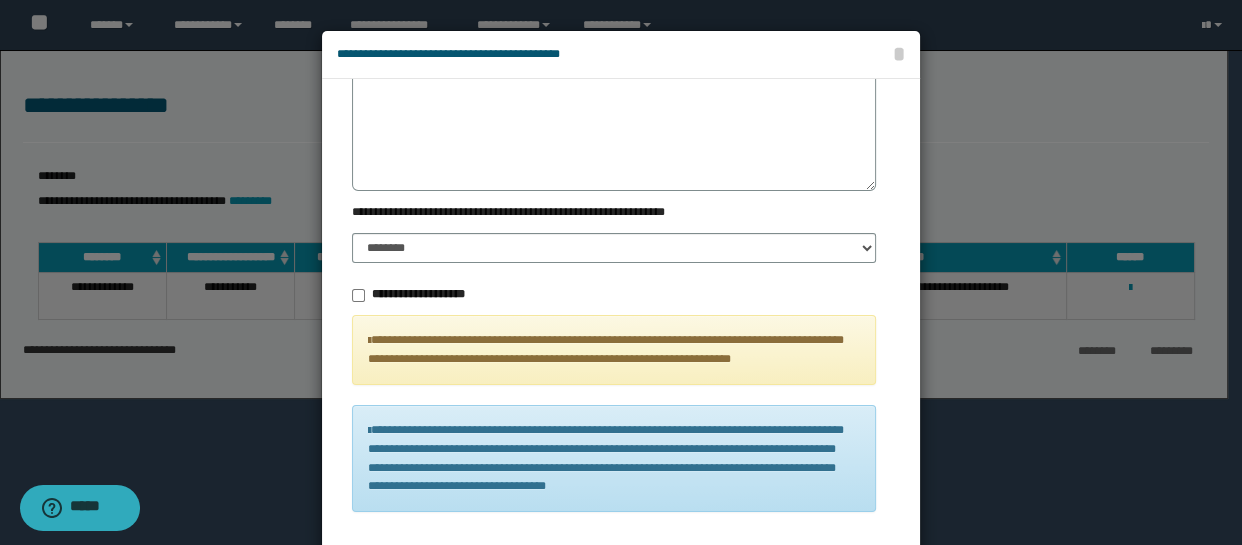 click on "**********" at bounding box center [614, 458] 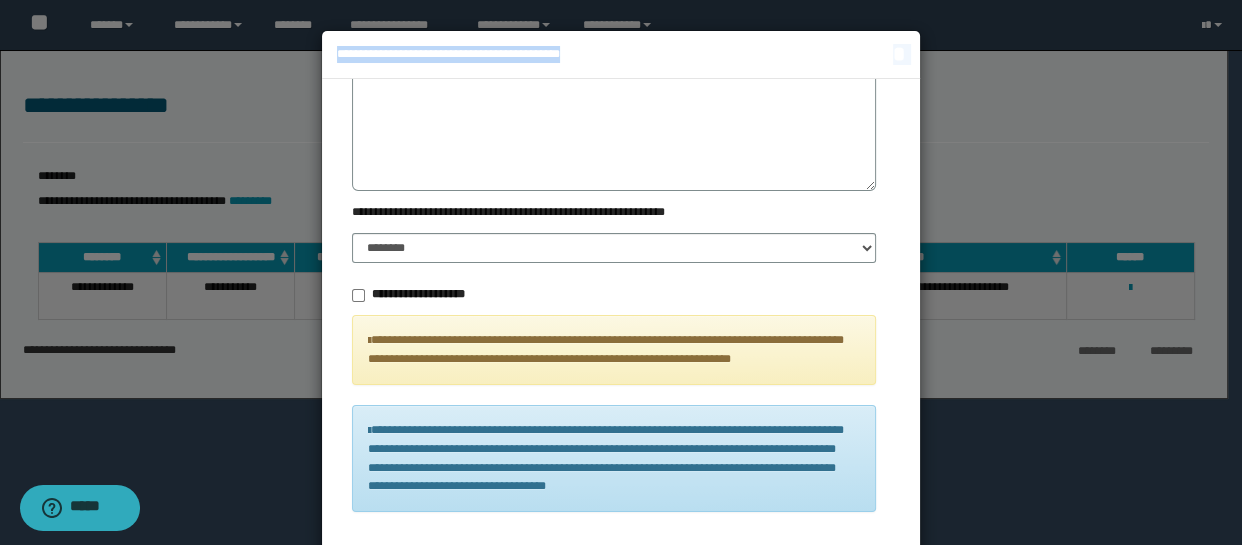 drag, startPoint x: 808, startPoint y: 53, endPoint x: 805, endPoint y: 25, distance: 28.160255 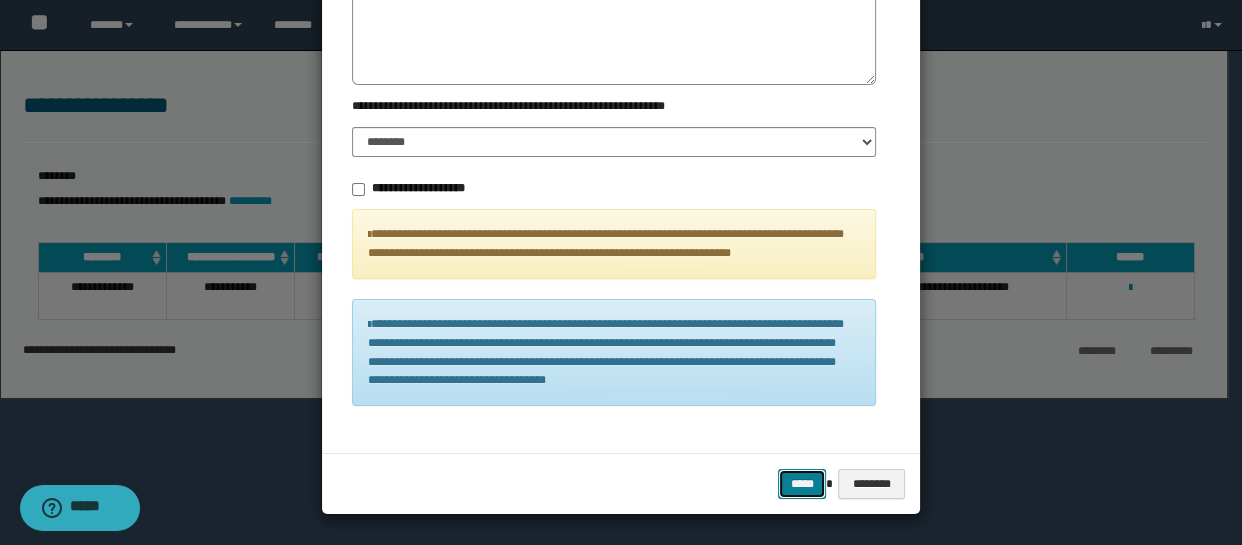 click on "*****" at bounding box center [802, 484] 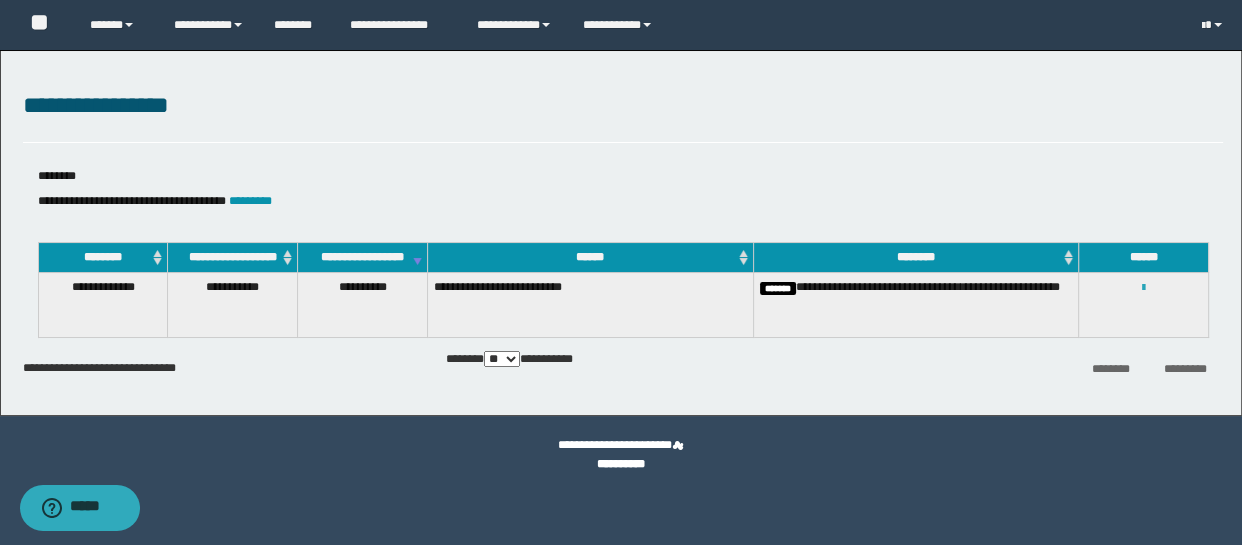 click at bounding box center (1143, 288) 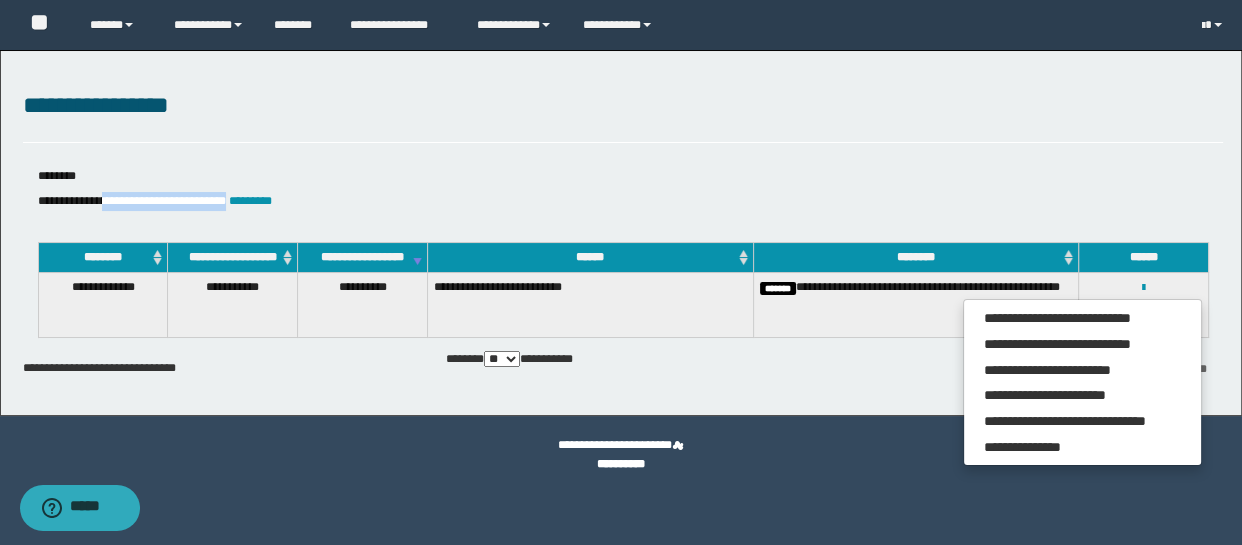 drag, startPoint x: 115, startPoint y: 197, endPoint x: 265, endPoint y: 194, distance: 150.03 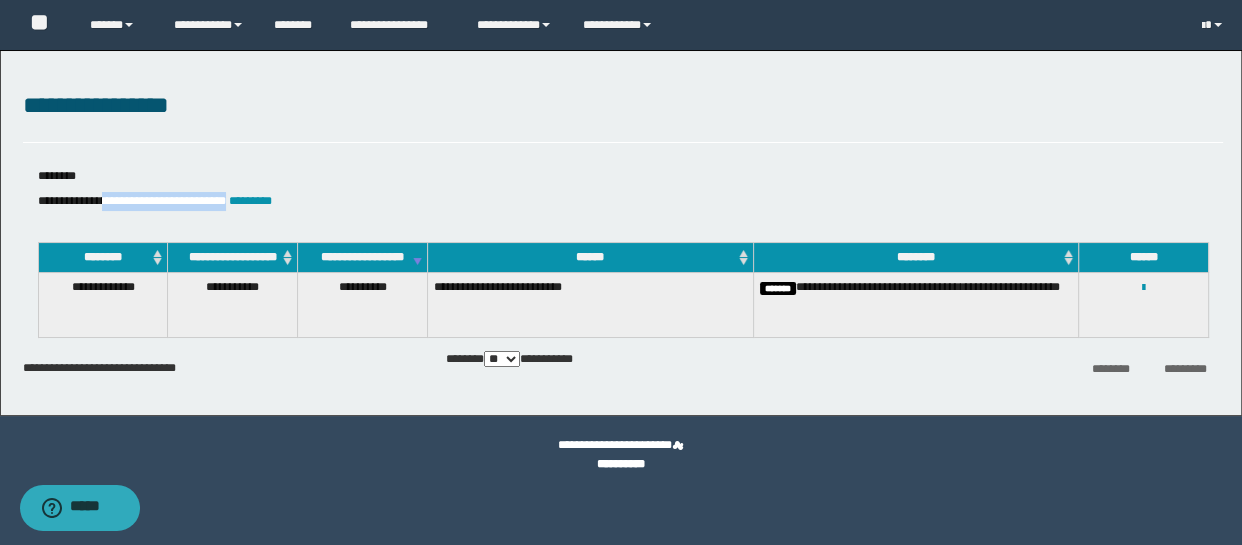 copy on "**********" 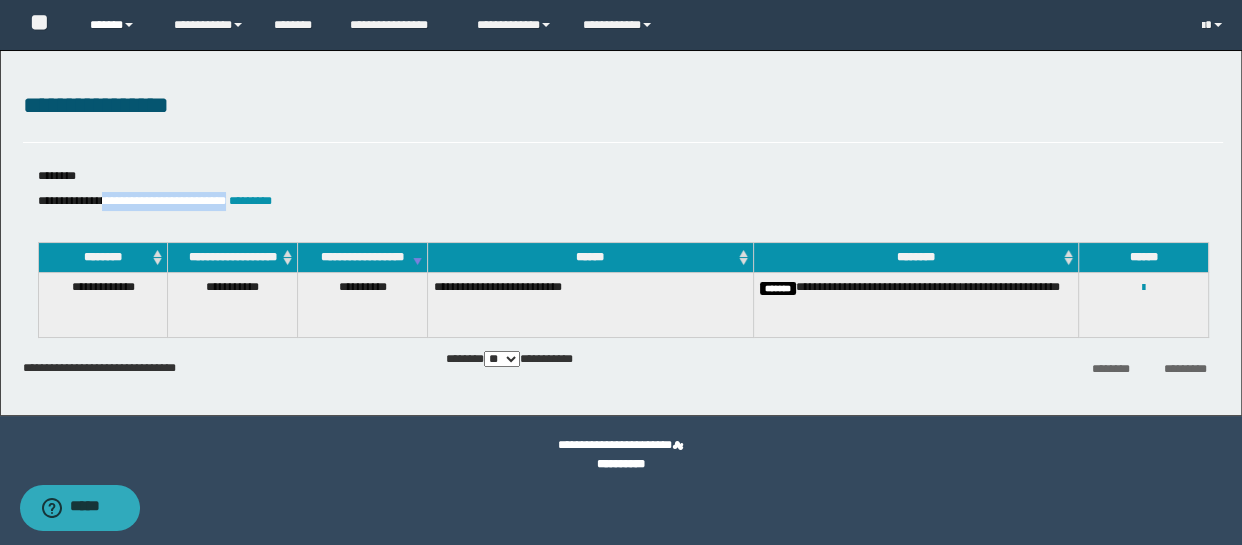 click on "******" at bounding box center [117, 25] 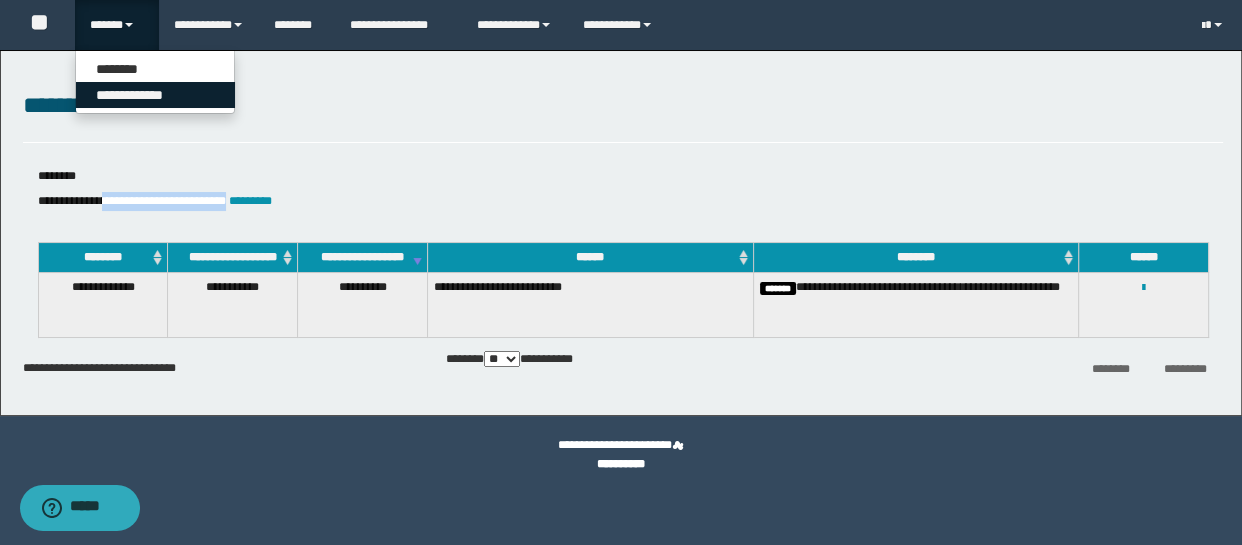 click on "**********" at bounding box center (155, 95) 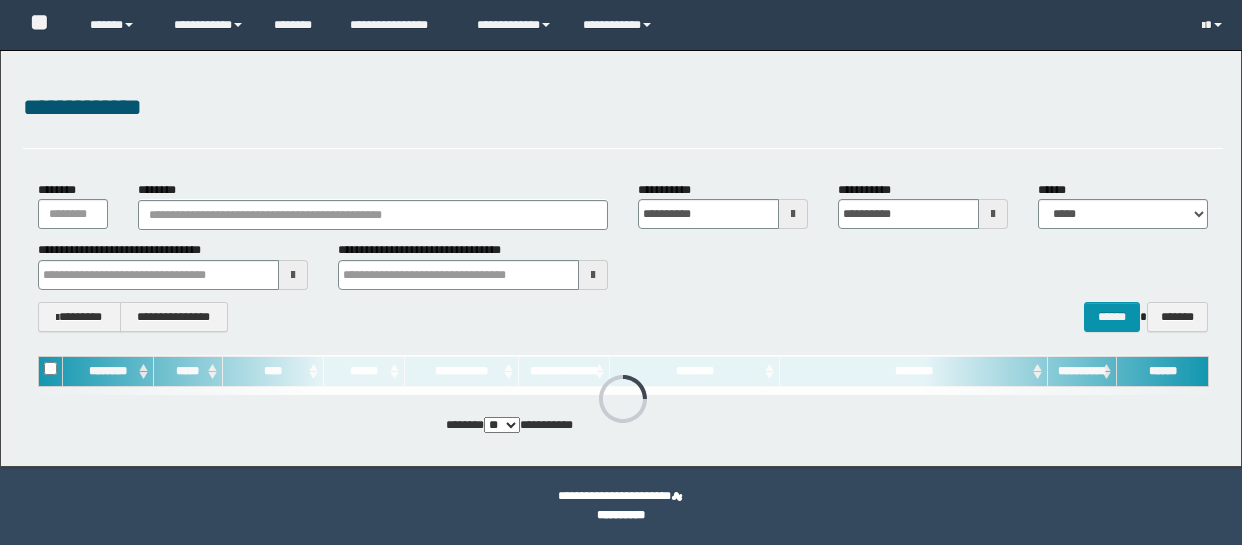 scroll, scrollTop: 0, scrollLeft: 0, axis: both 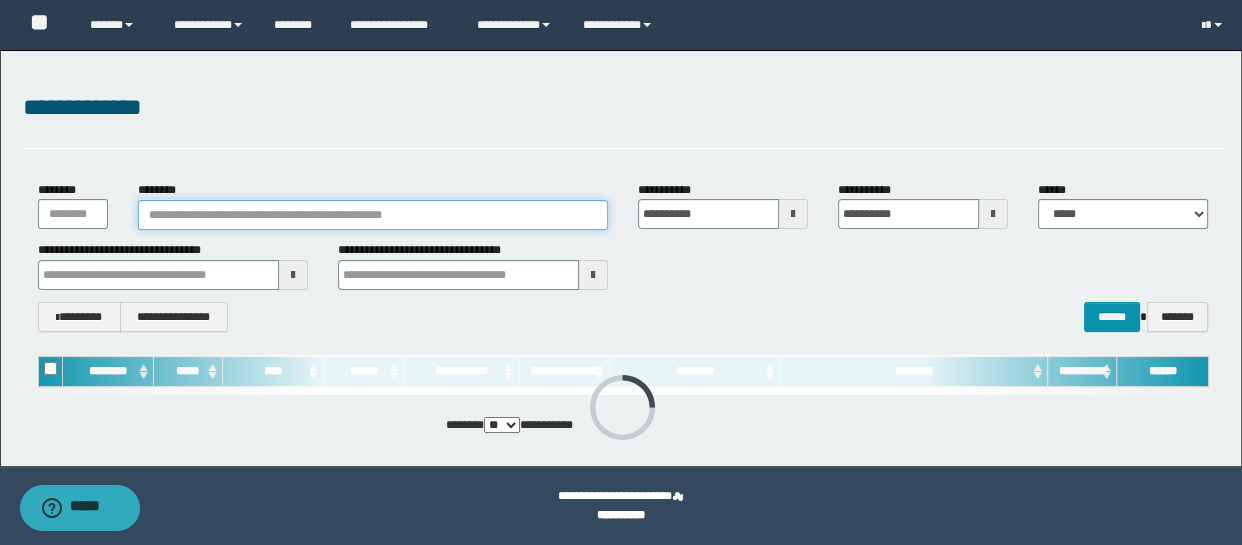 click on "********" at bounding box center [373, 215] 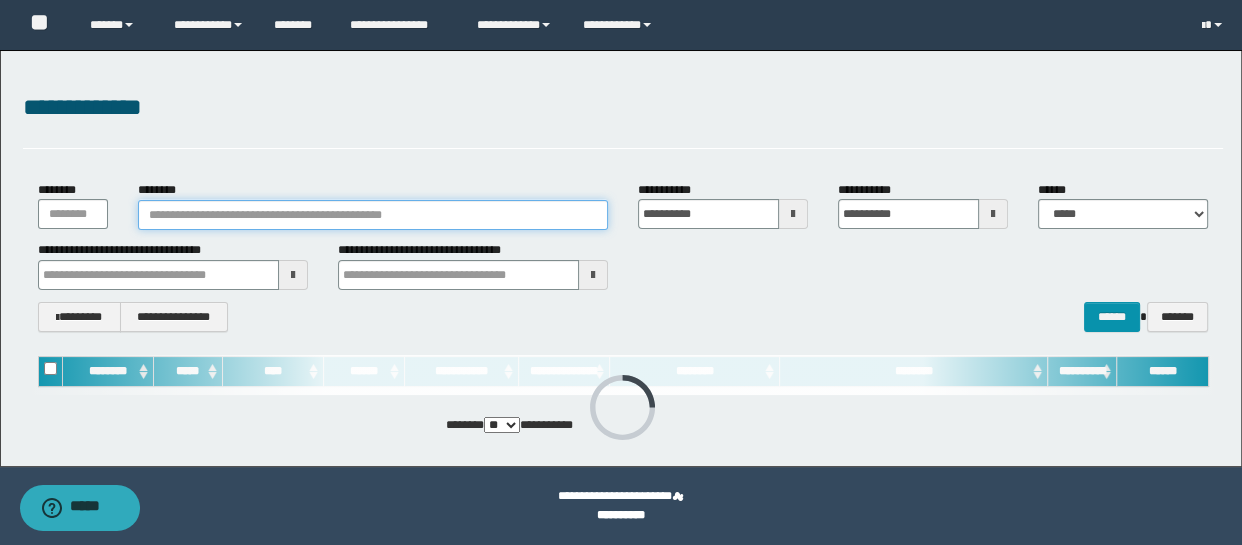 paste on "**********" 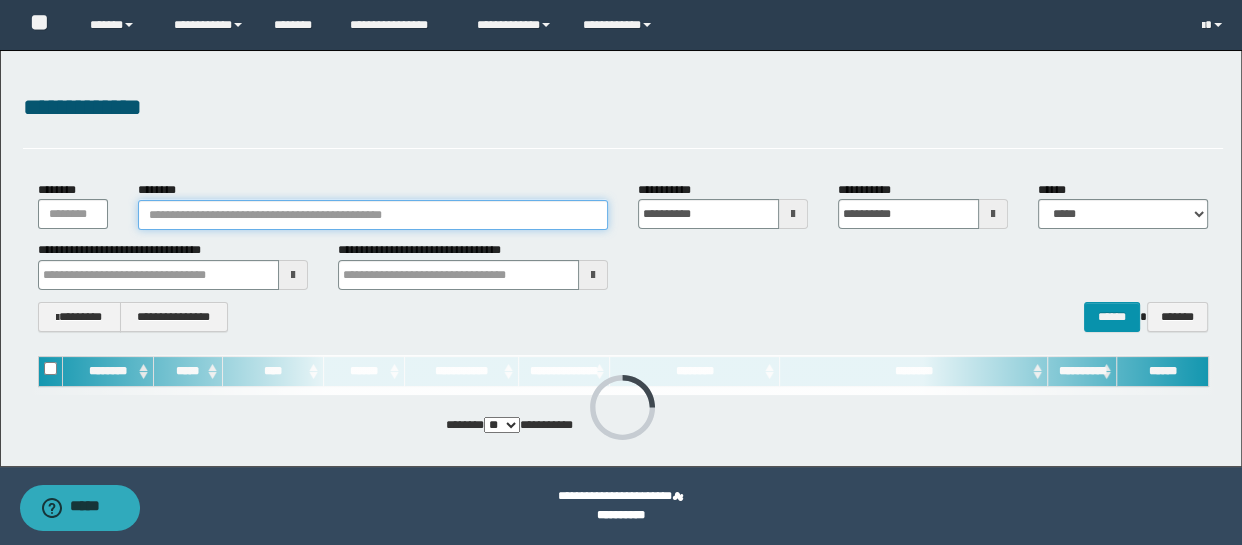 type on "**********" 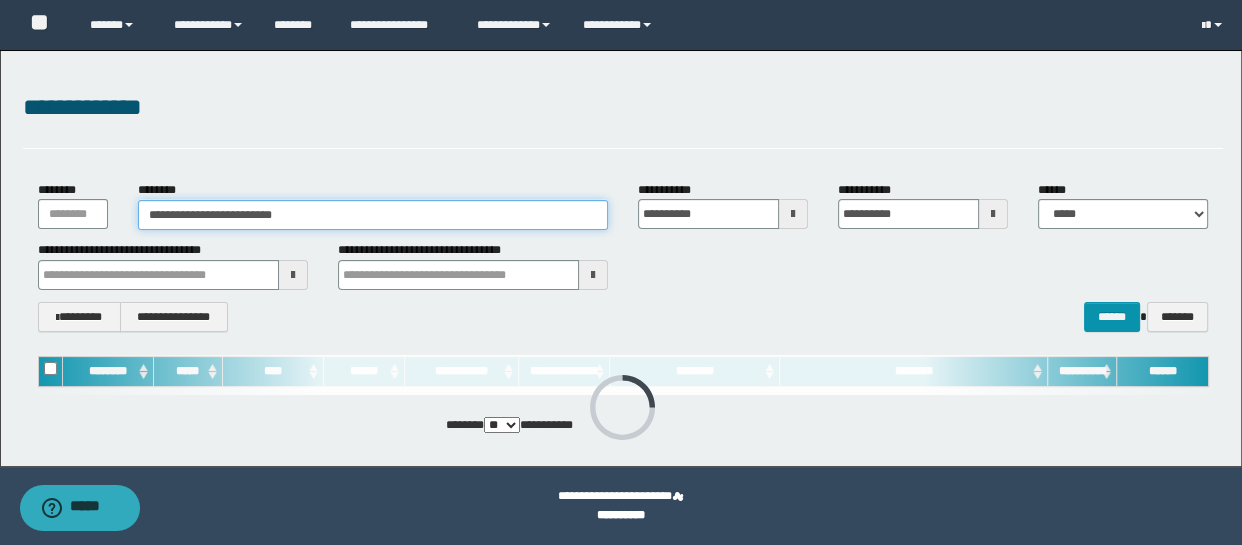 type on "**********" 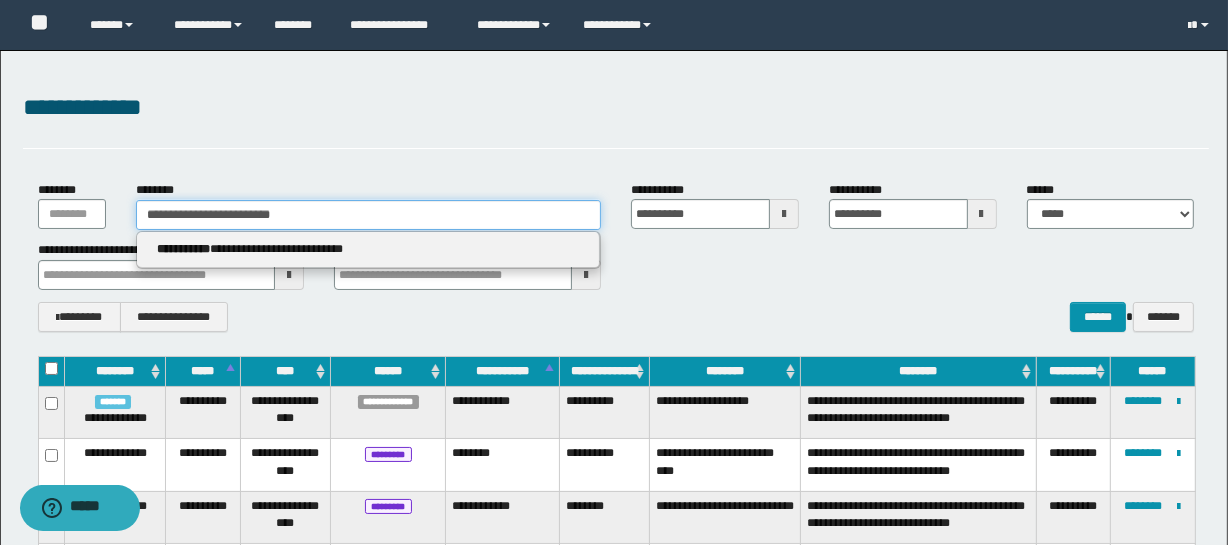 type on "**********" 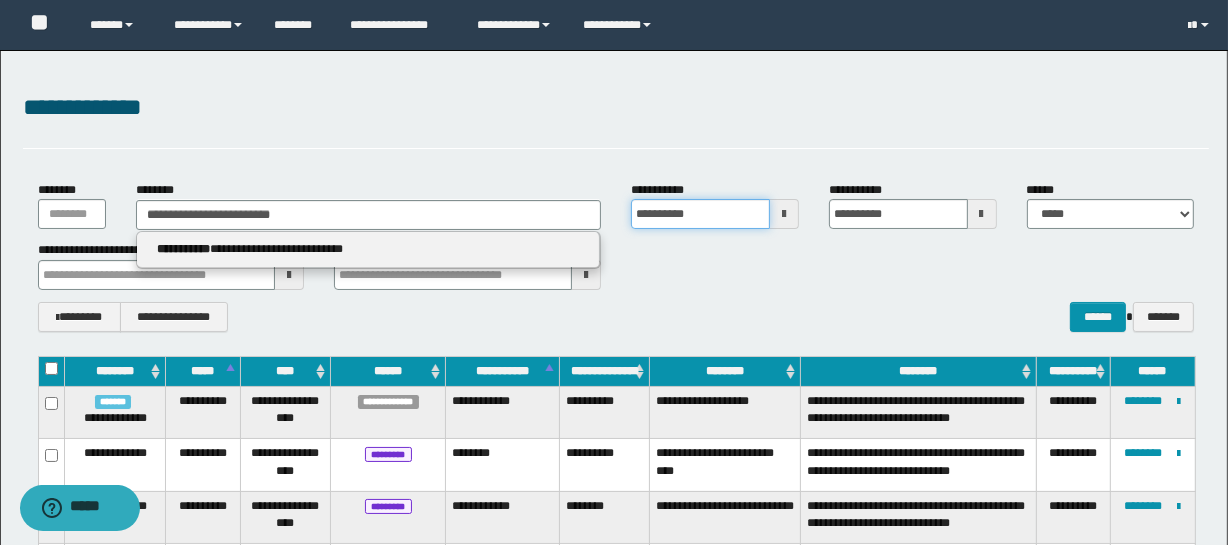 type 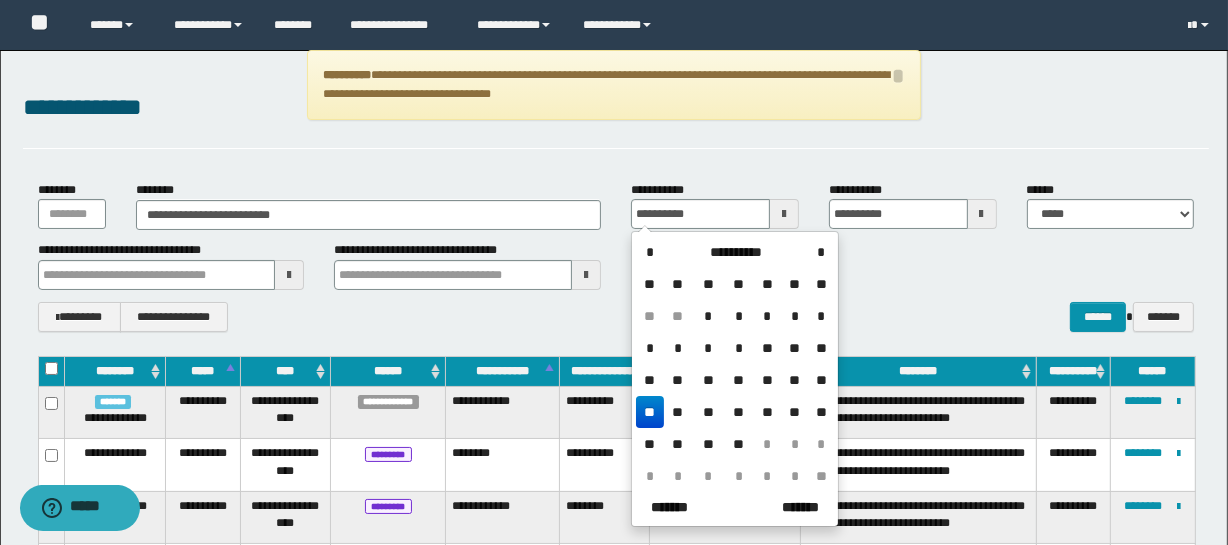 click on "**********" at bounding box center (616, 256) 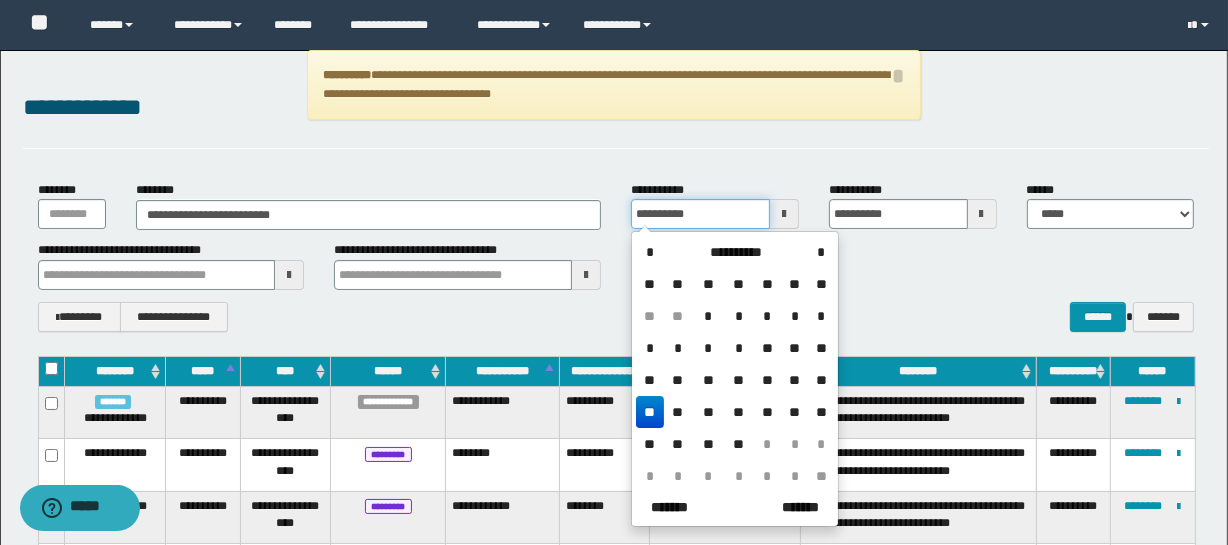 drag, startPoint x: 712, startPoint y: 210, endPoint x: 629, endPoint y: 224, distance: 84.17244 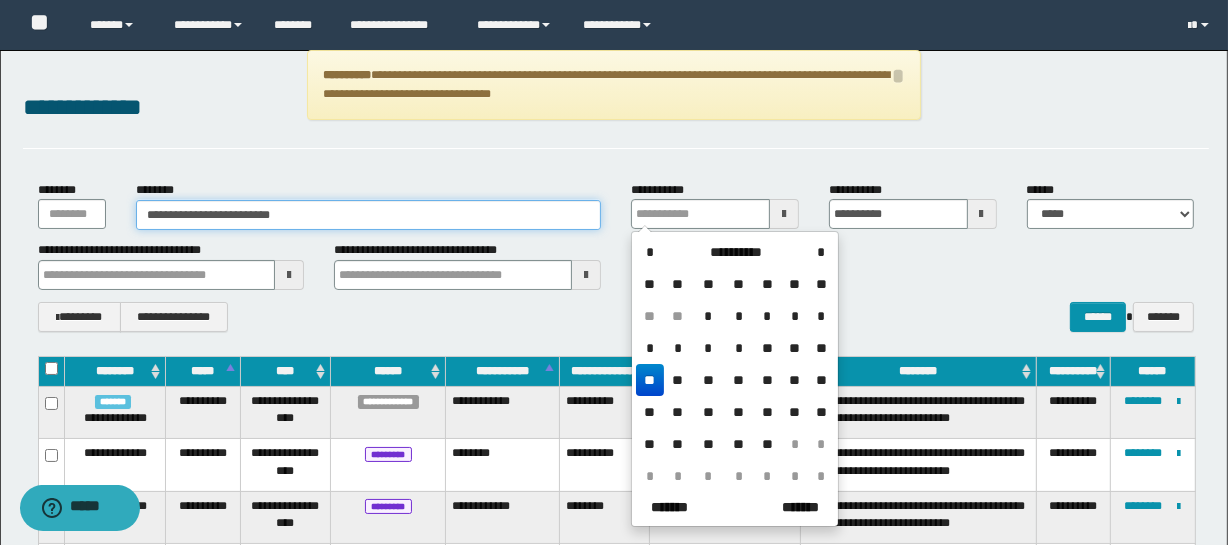 type on "**********" 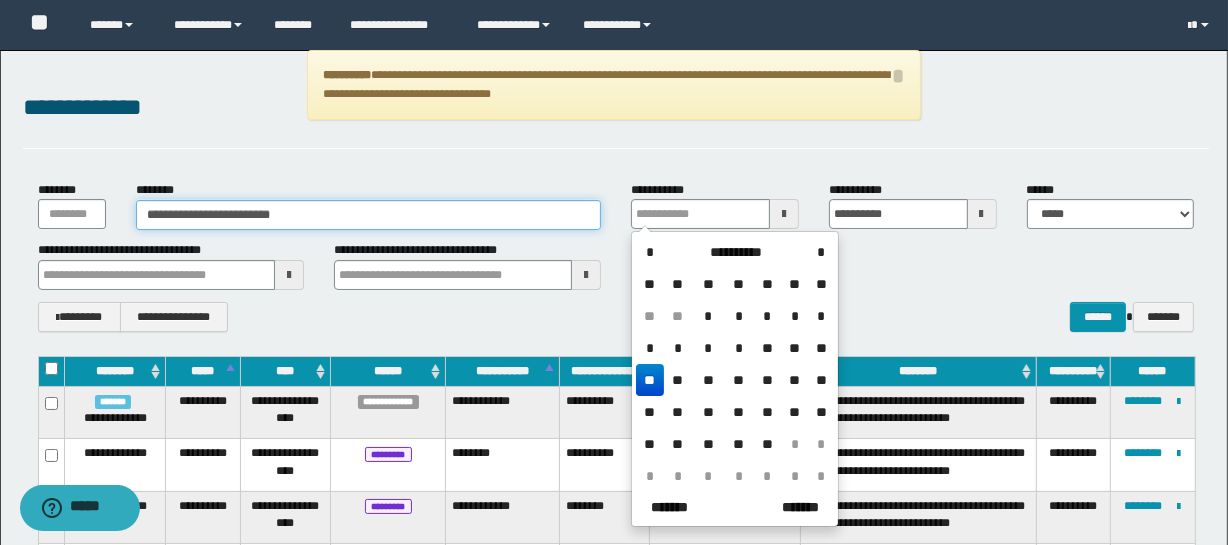 click on "**********" at bounding box center (368, 215) 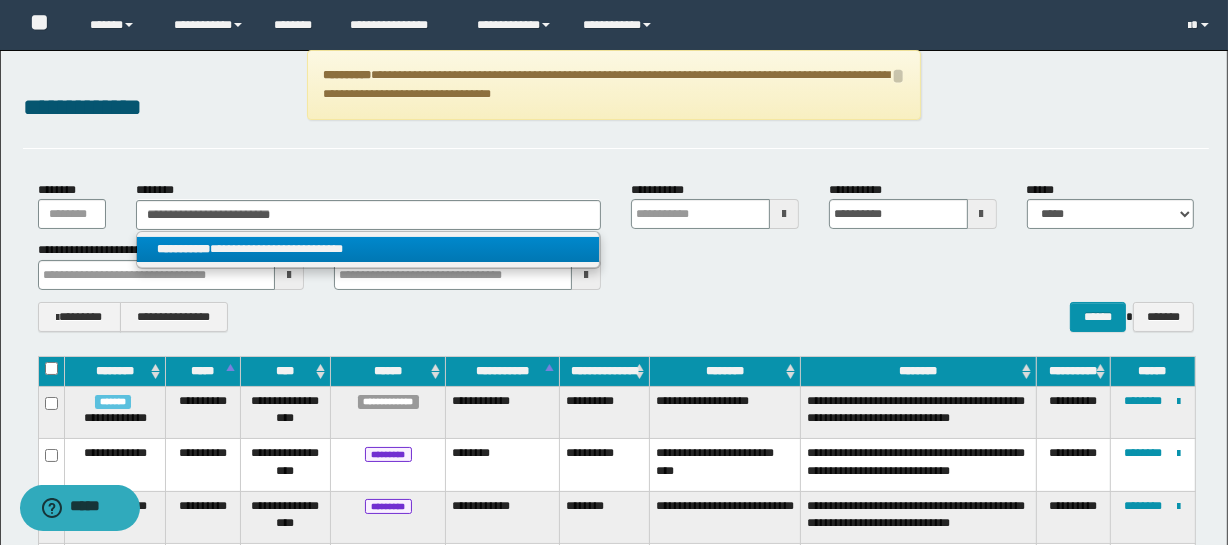click on "**********" at bounding box center (368, 249) 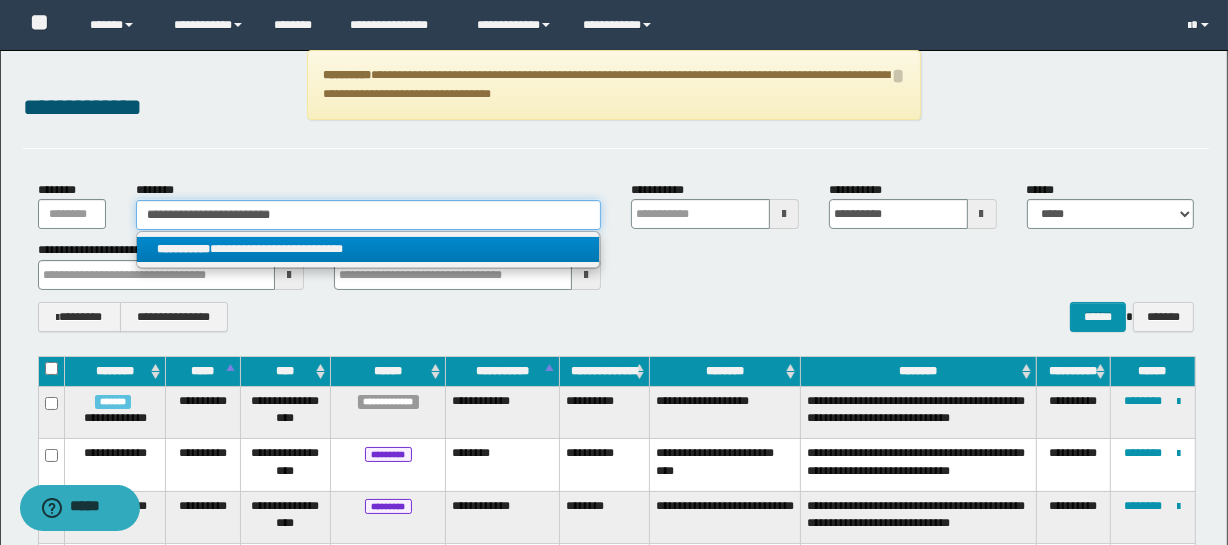type 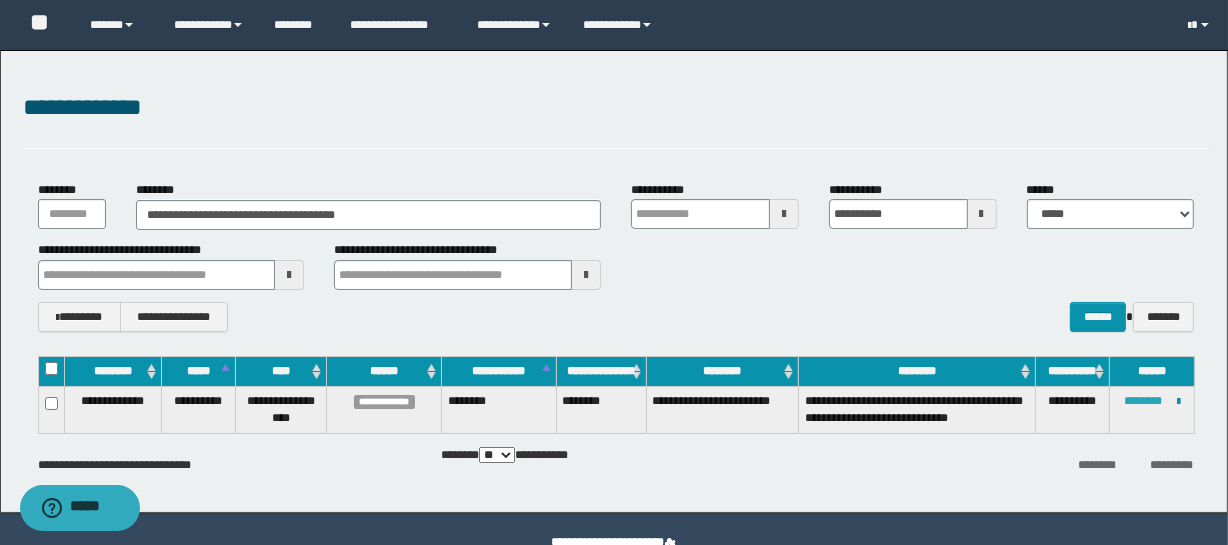 click on "********" at bounding box center [1143, 401] 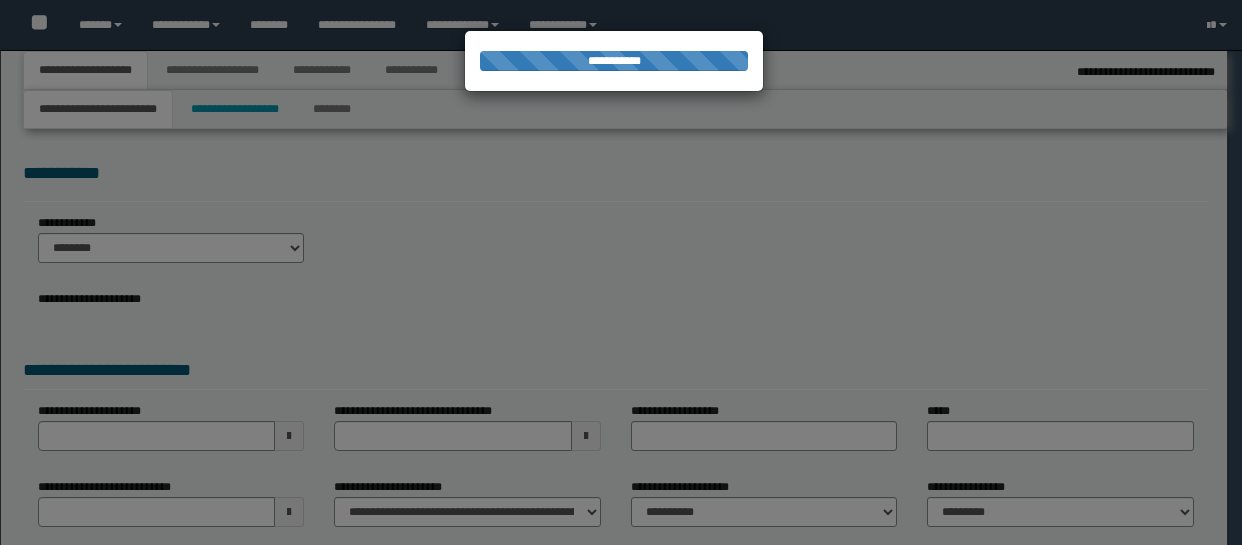scroll, scrollTop: 0, scrollLeft: 0, axis: both 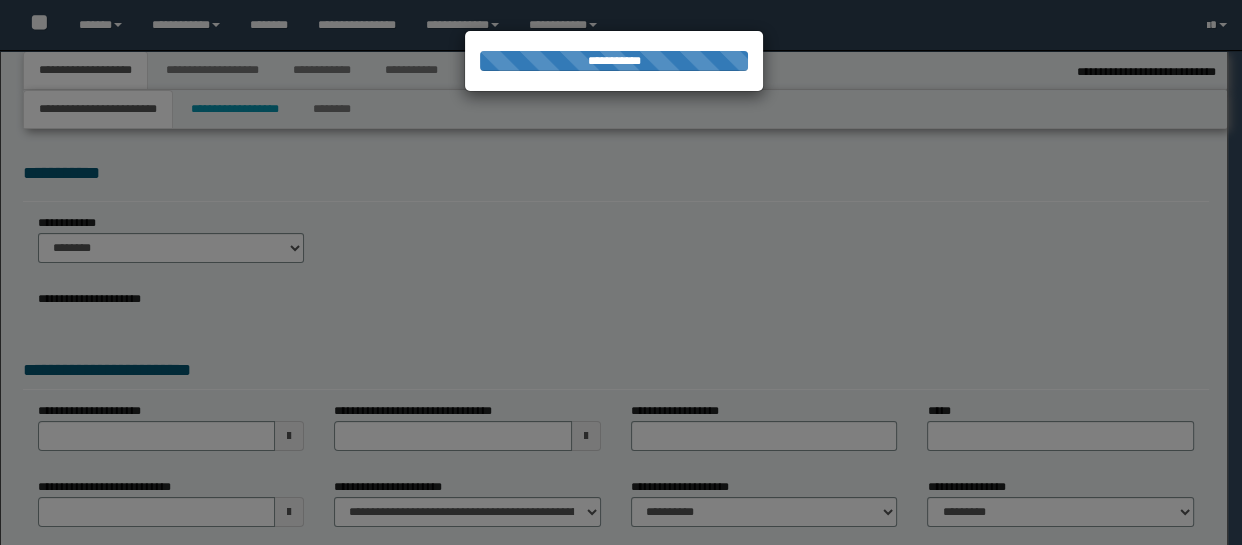 select on "*" 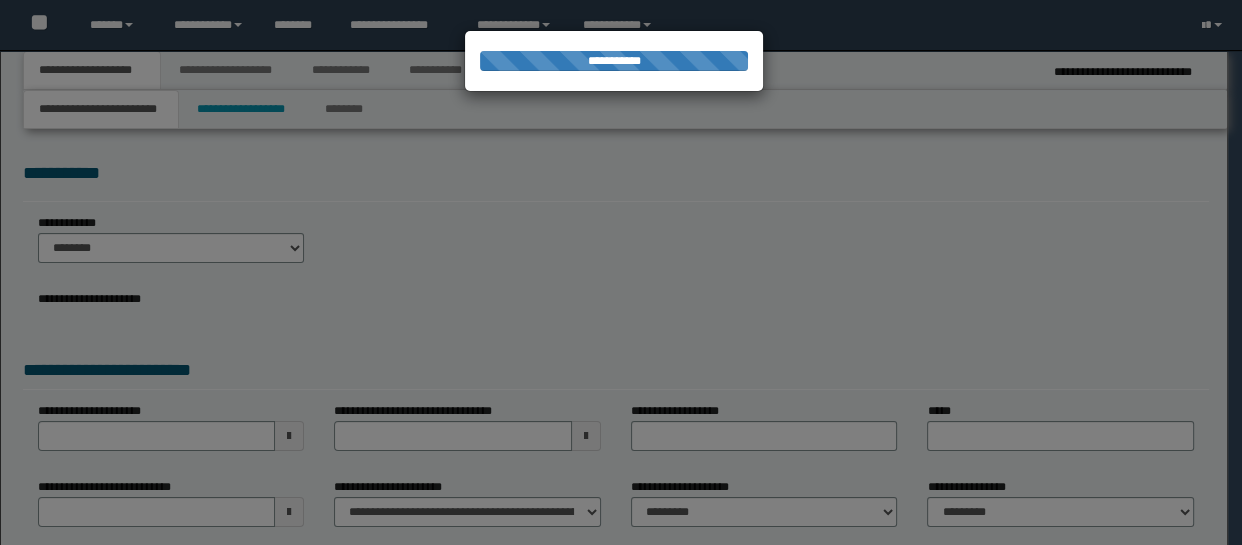 scroll, scrollTop: 0, scrollLeft: 0, axis: both 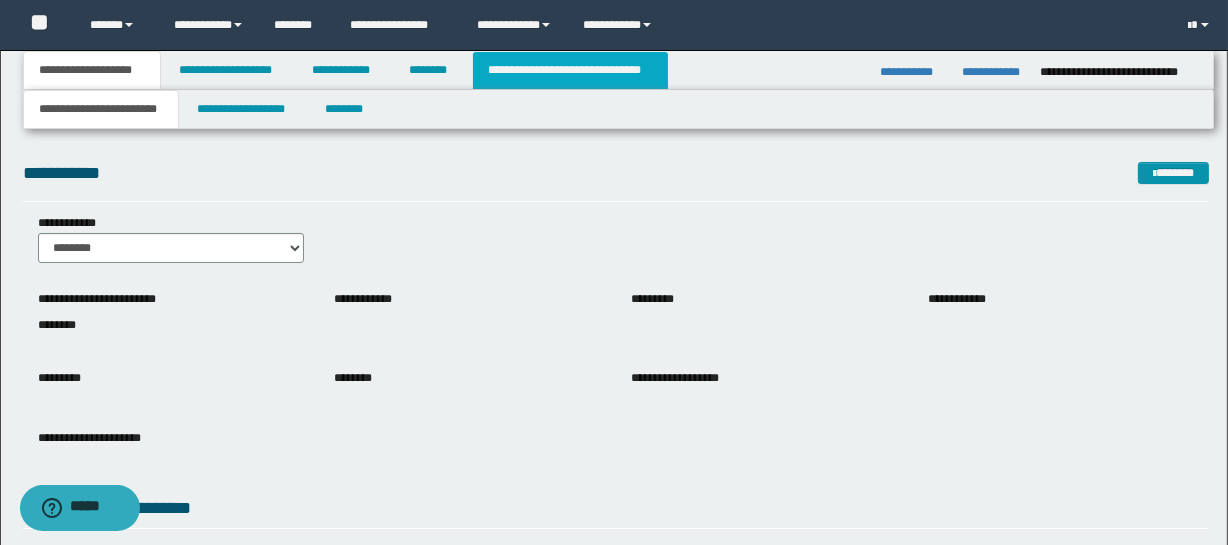 click on "**********" at bounding box center [570, 70] 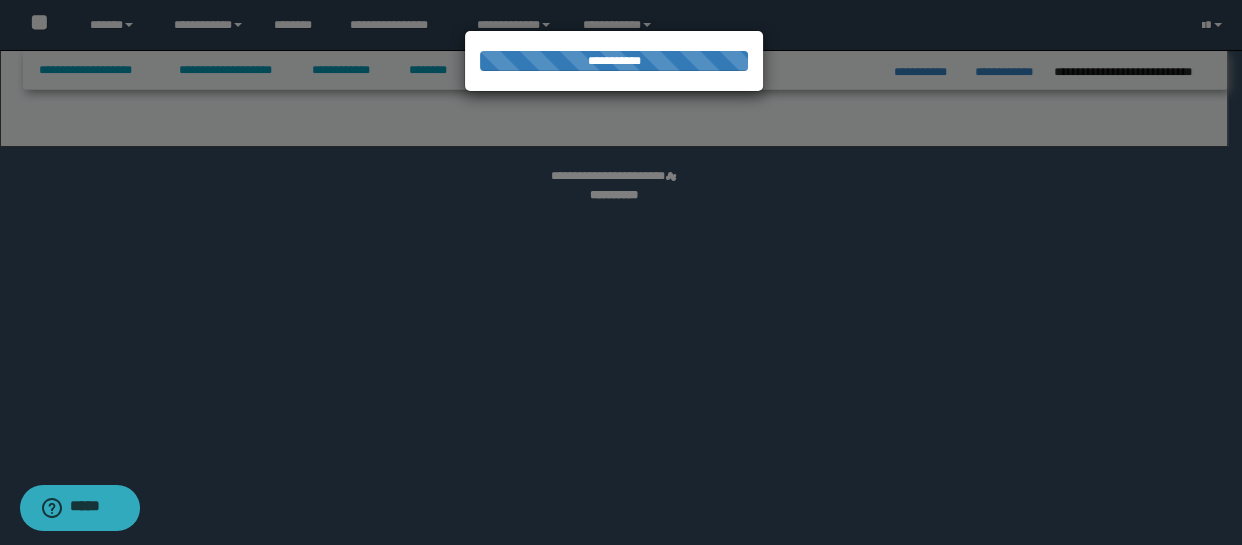 select on "*" 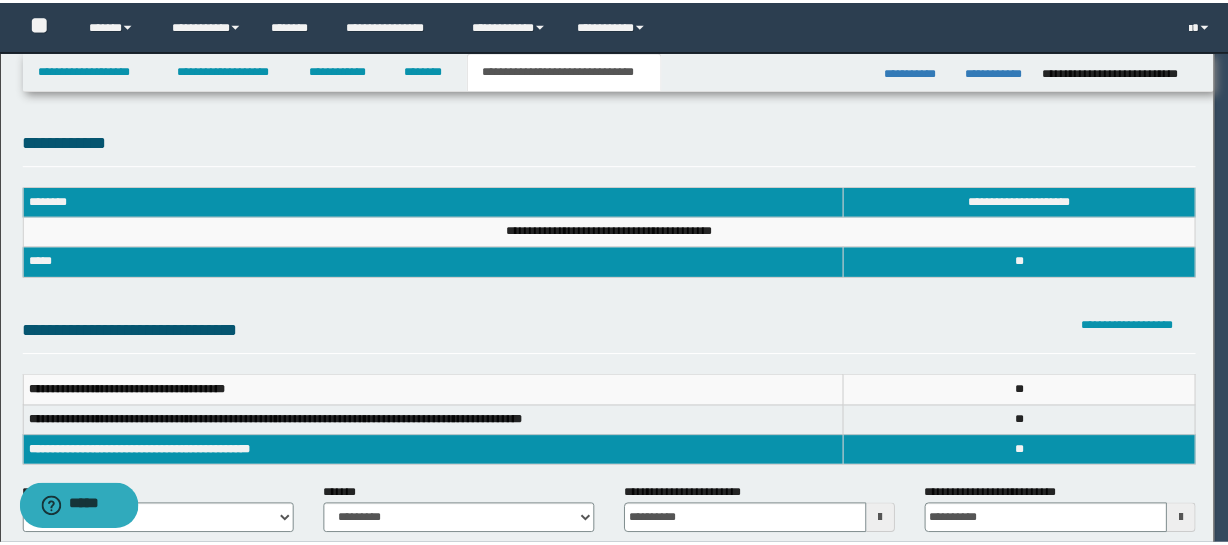 scroll, scrollTop: 0, scrollLeft: 0, axis: both 